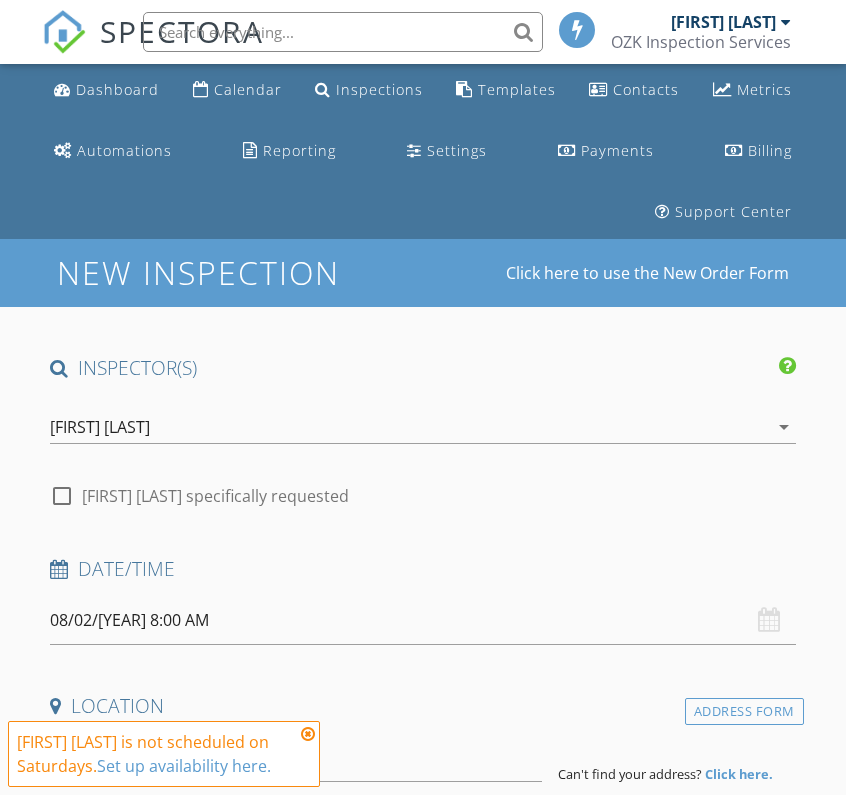scroll, scrollTop: 0, scrollLeft: 0, axis: both 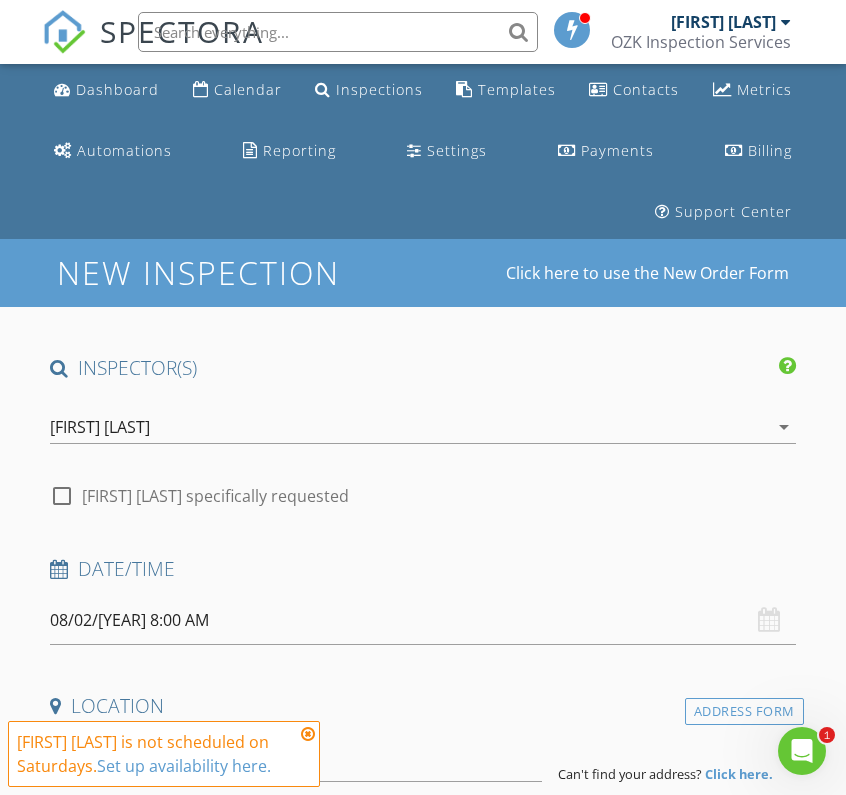 click at bounding box center (308, 734) 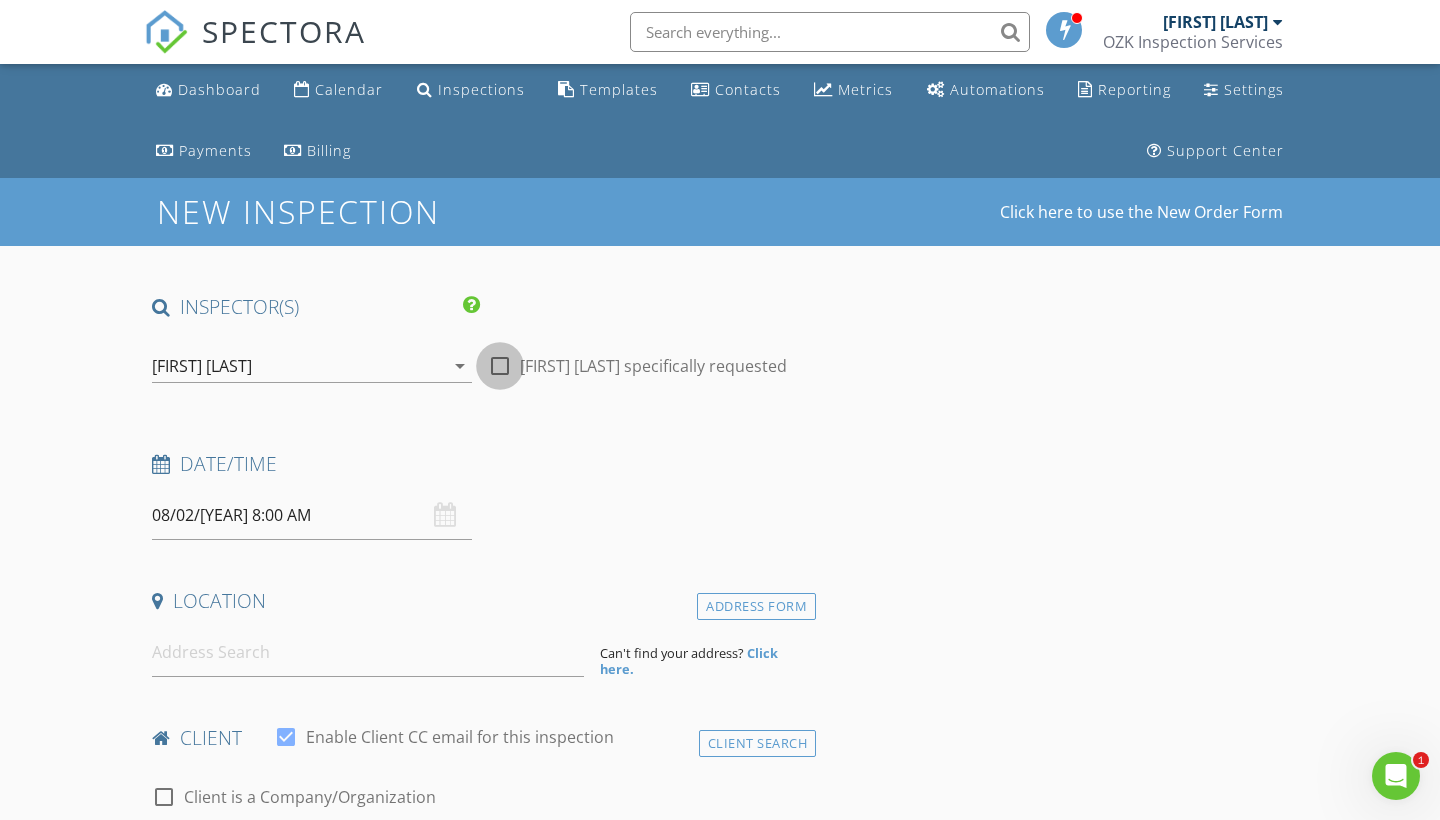 click at bounding box center [500, 366] 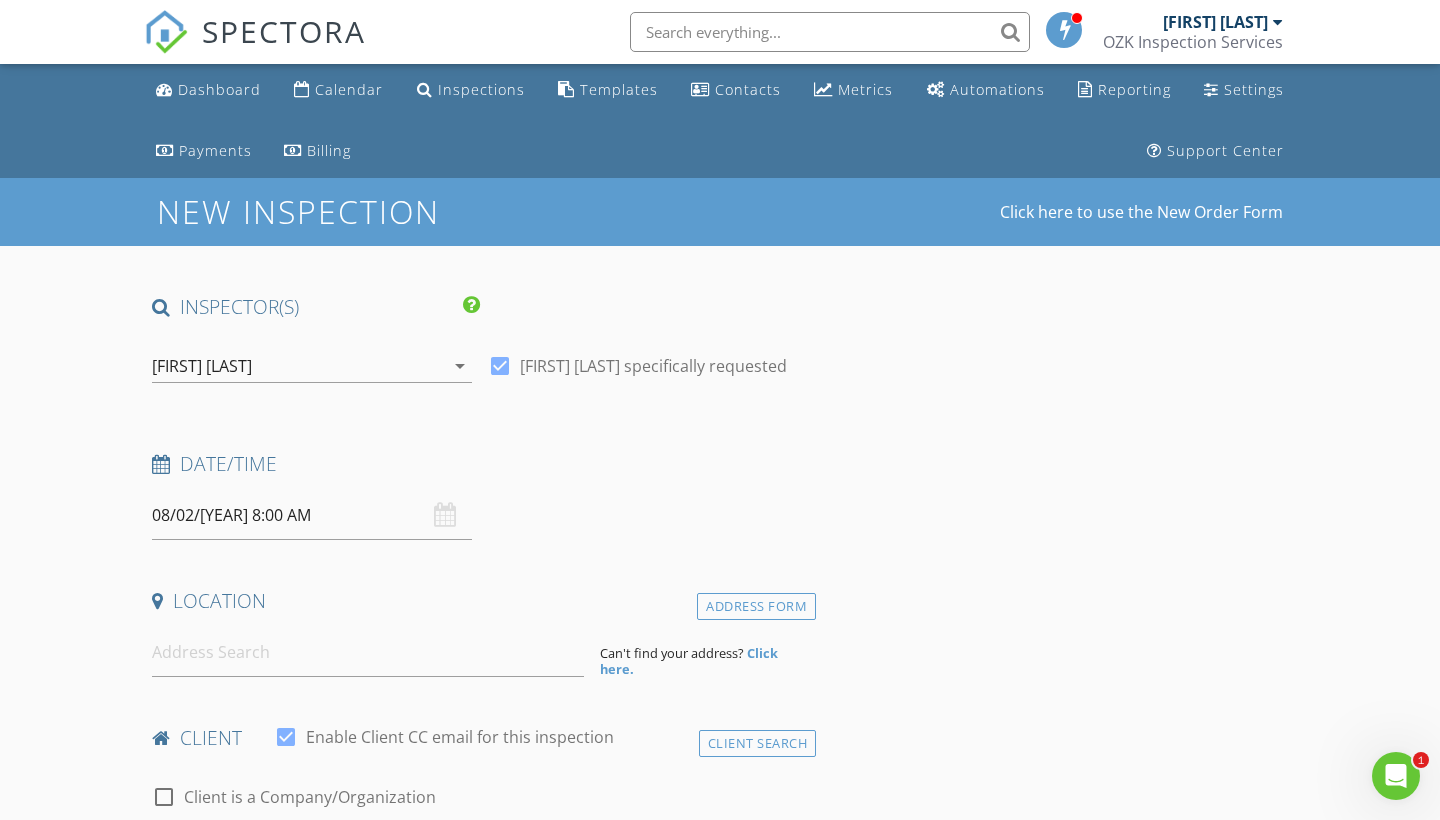 click on "08/02/2025 8:00 AM" at bounding box center [312, 515] 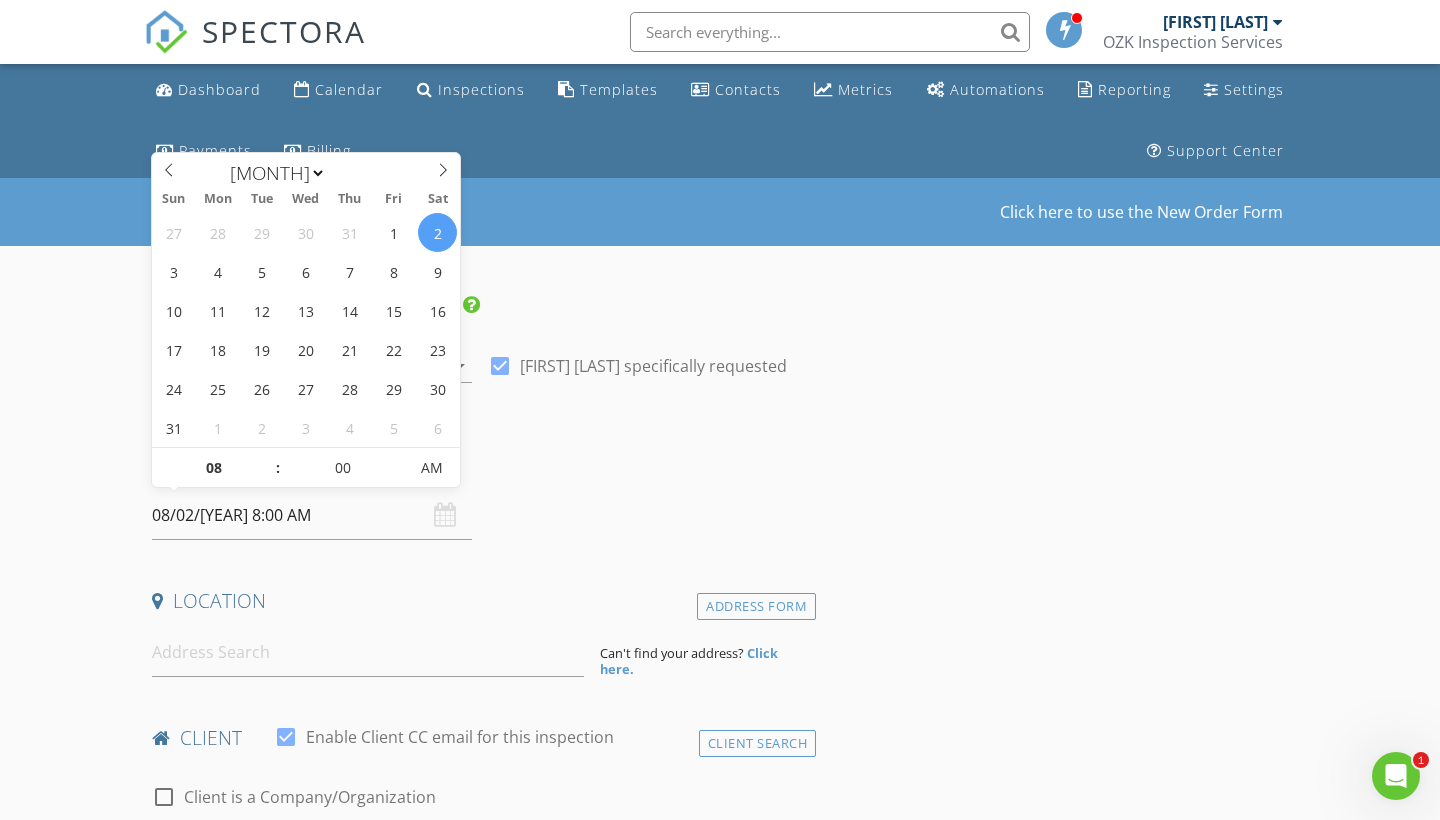 click on "08/02/2025 8:00 AM" at bounding box center [312, 515] 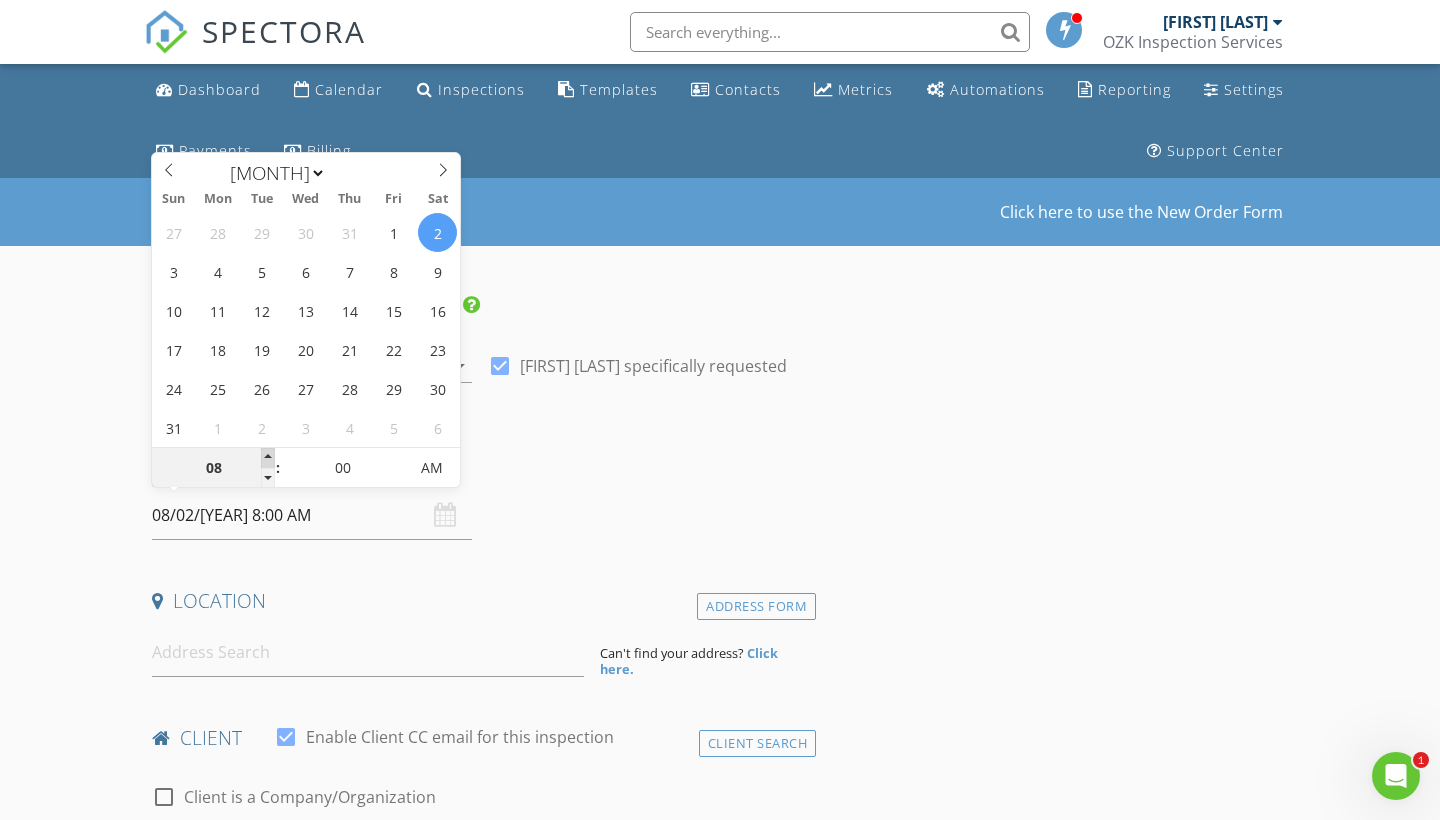 type on "08/02/2025 9:00 AM" 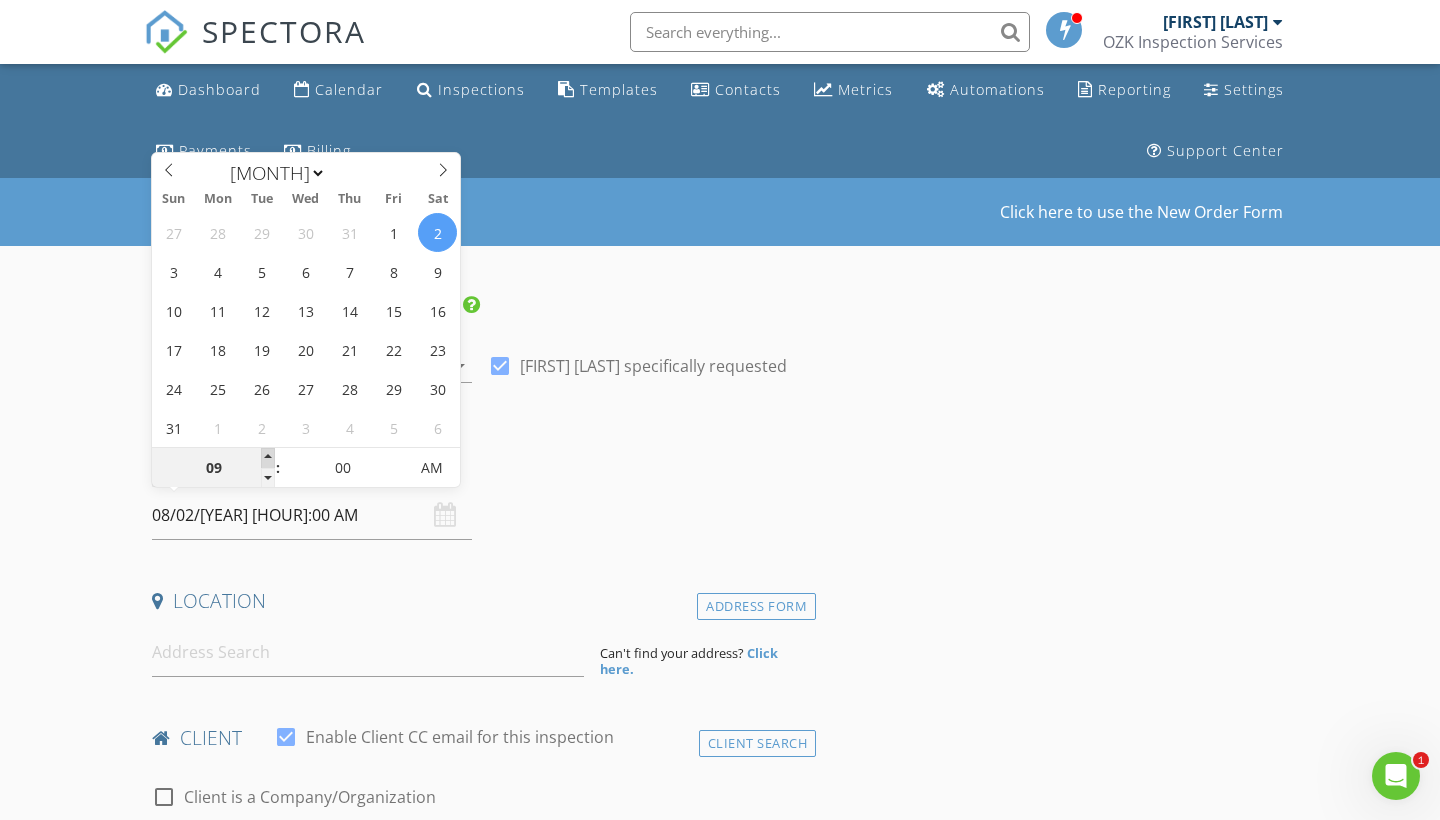 click at bounding box center (268, 458) 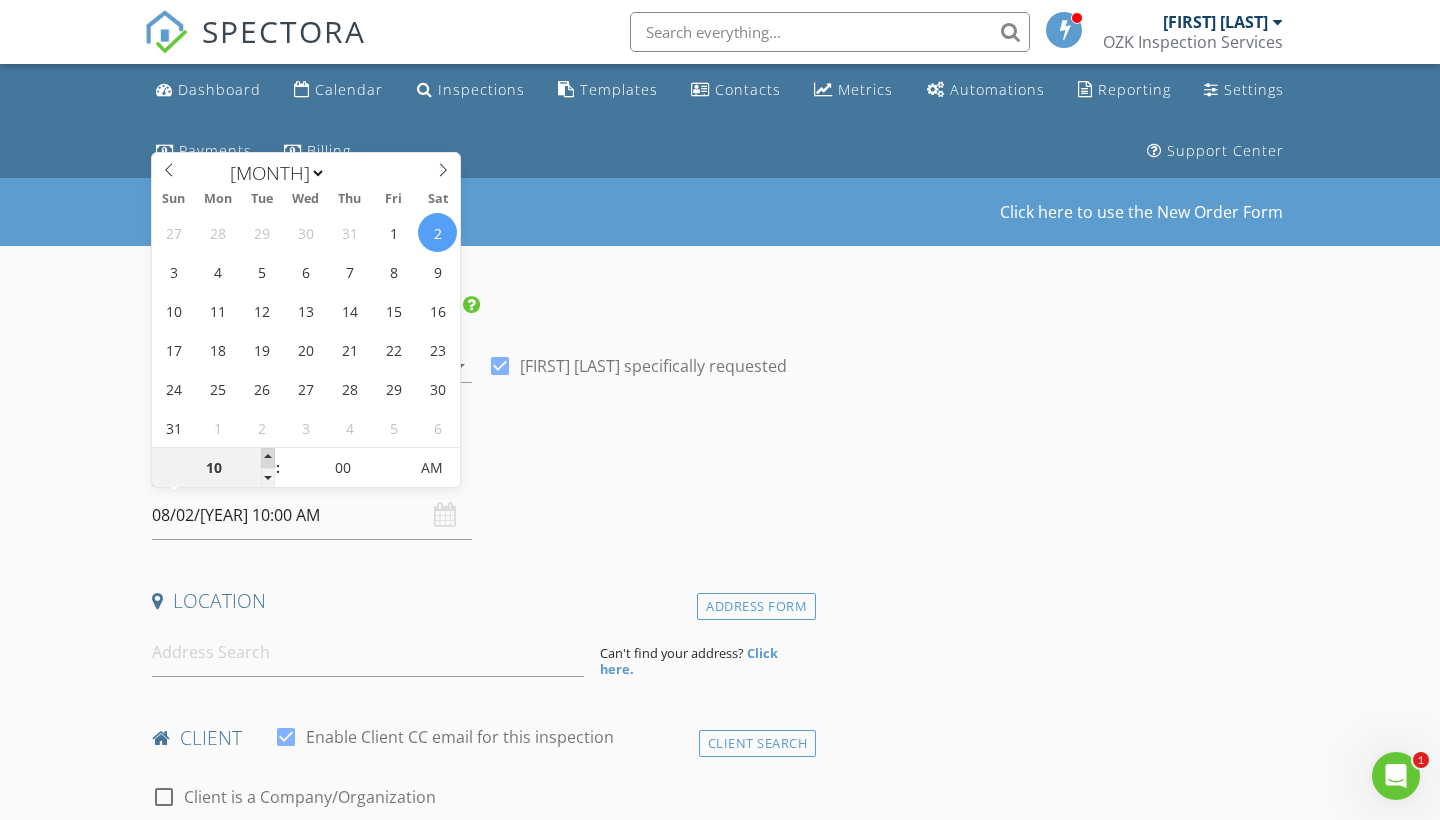 click at bounding box center [268, 458] 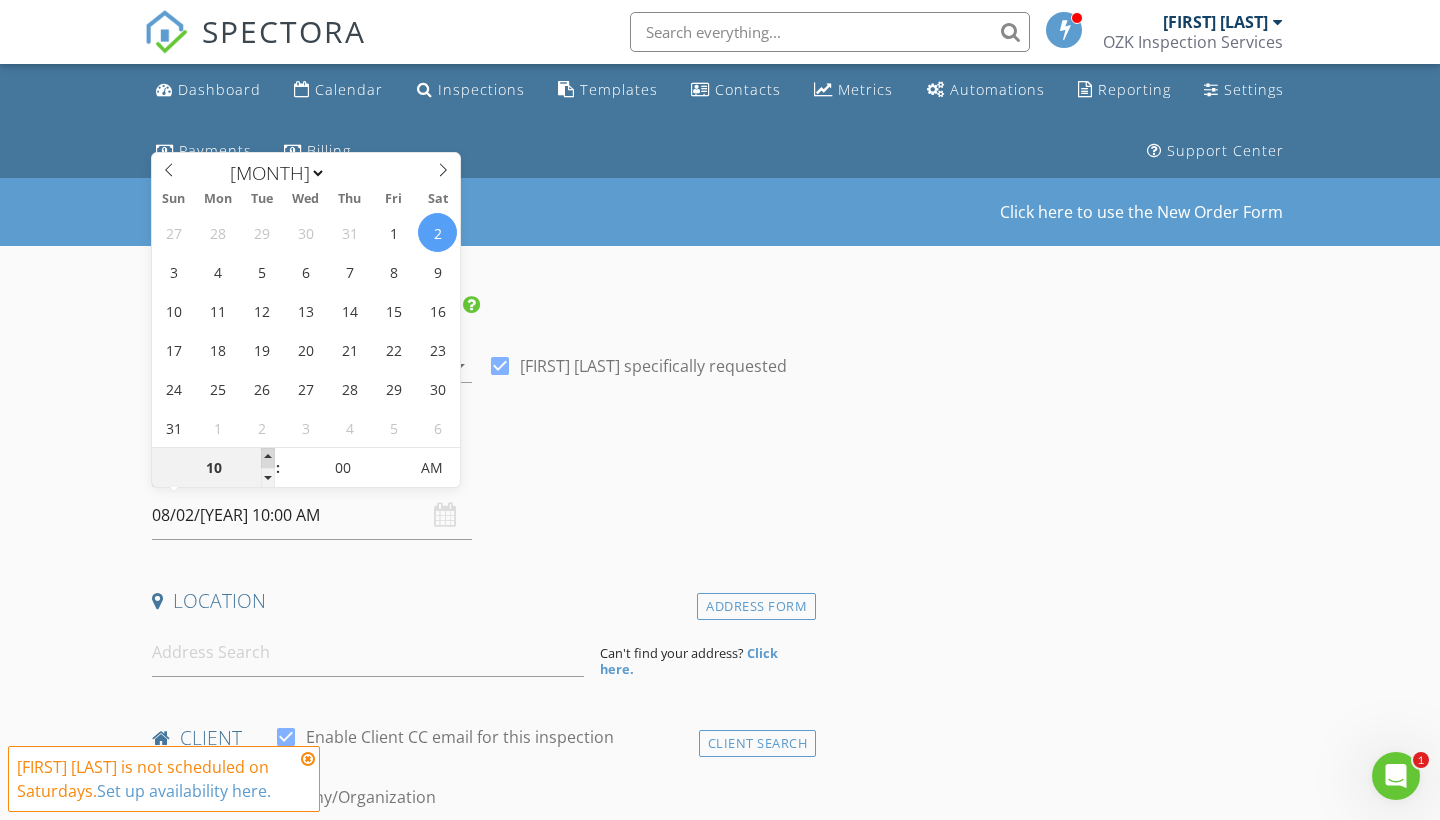 type on "08/02/2025 11:00 AM" 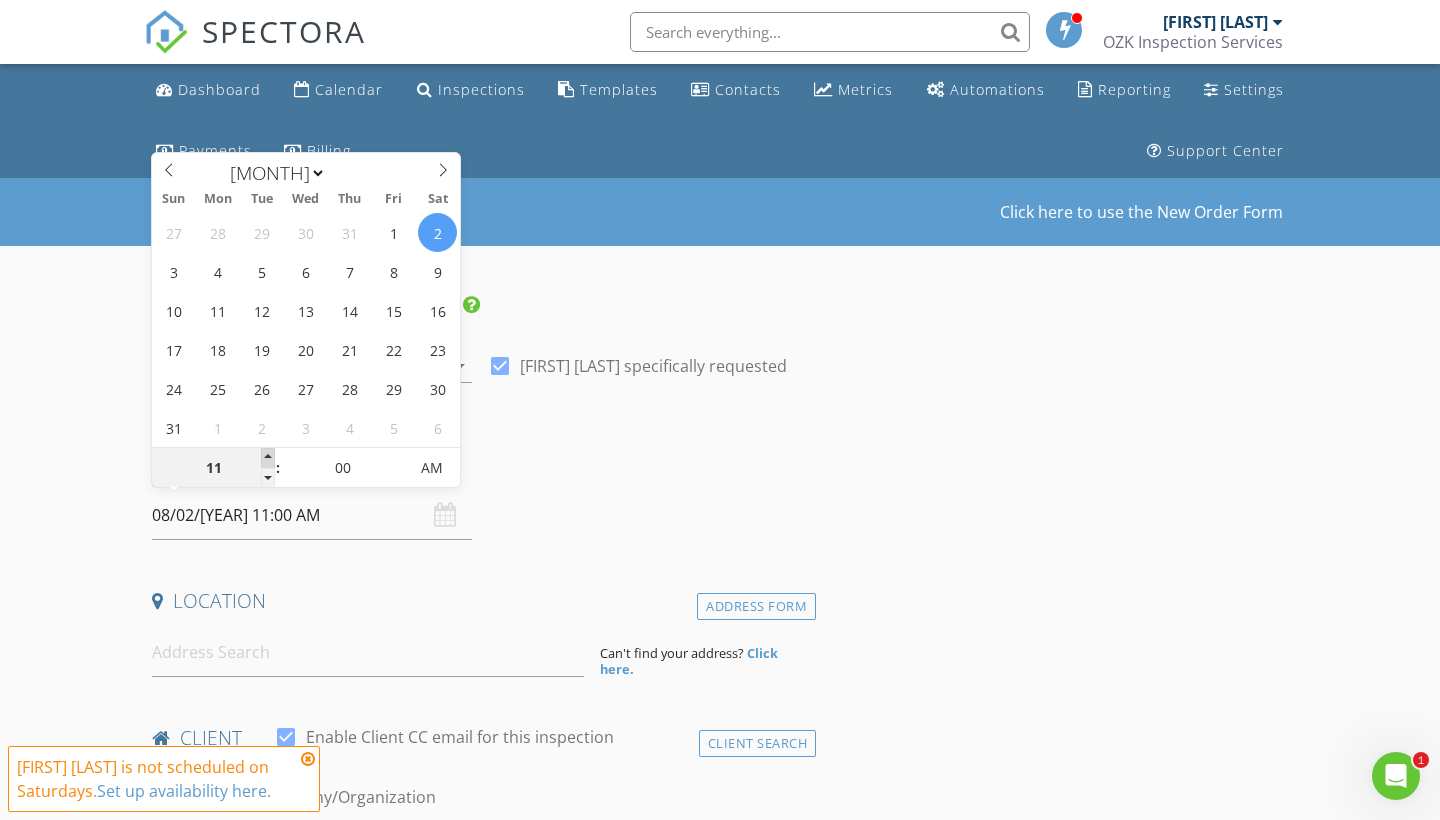 click at bounding box center [268, 458] 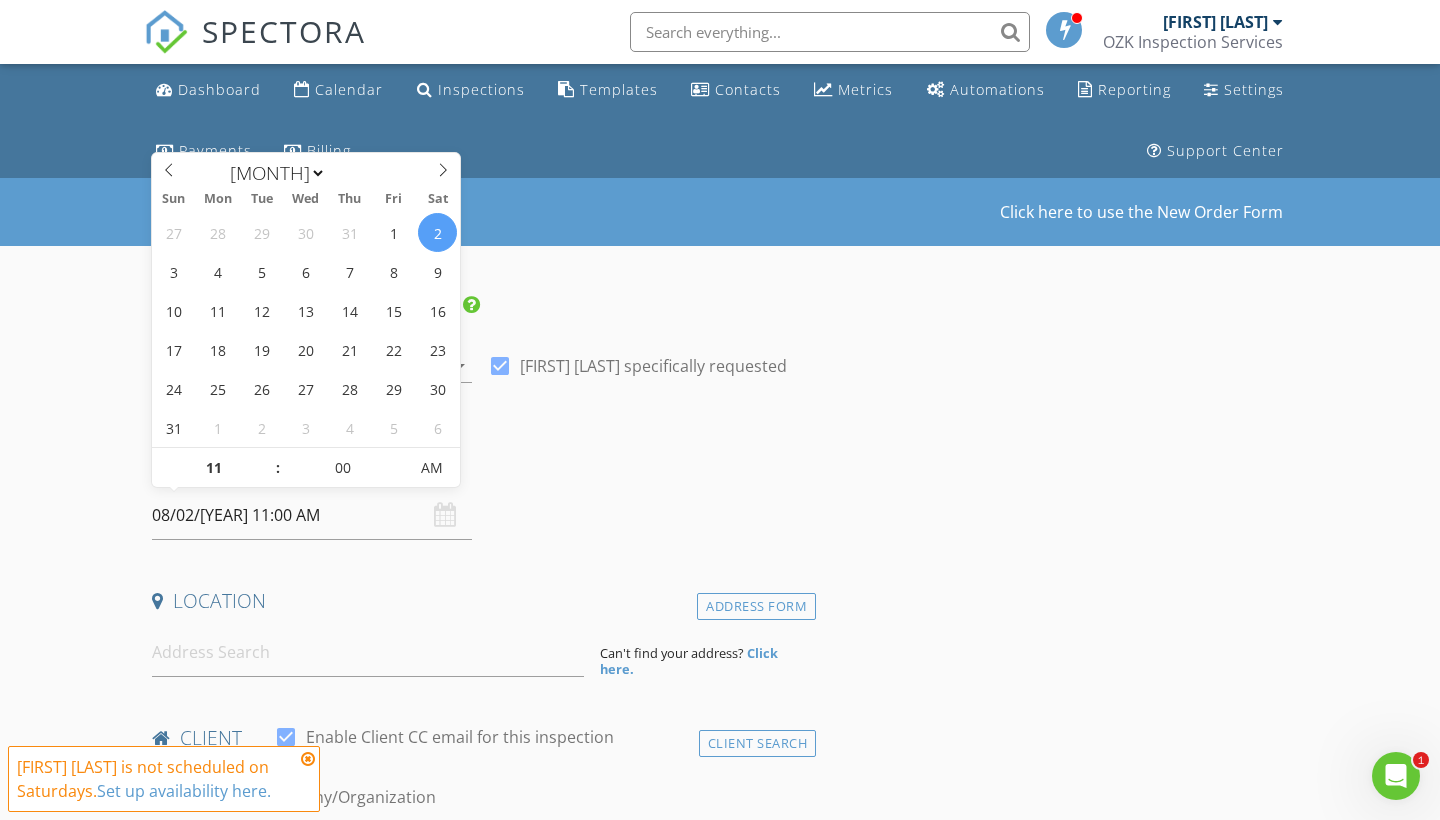 click at bounding box center (308, 759) 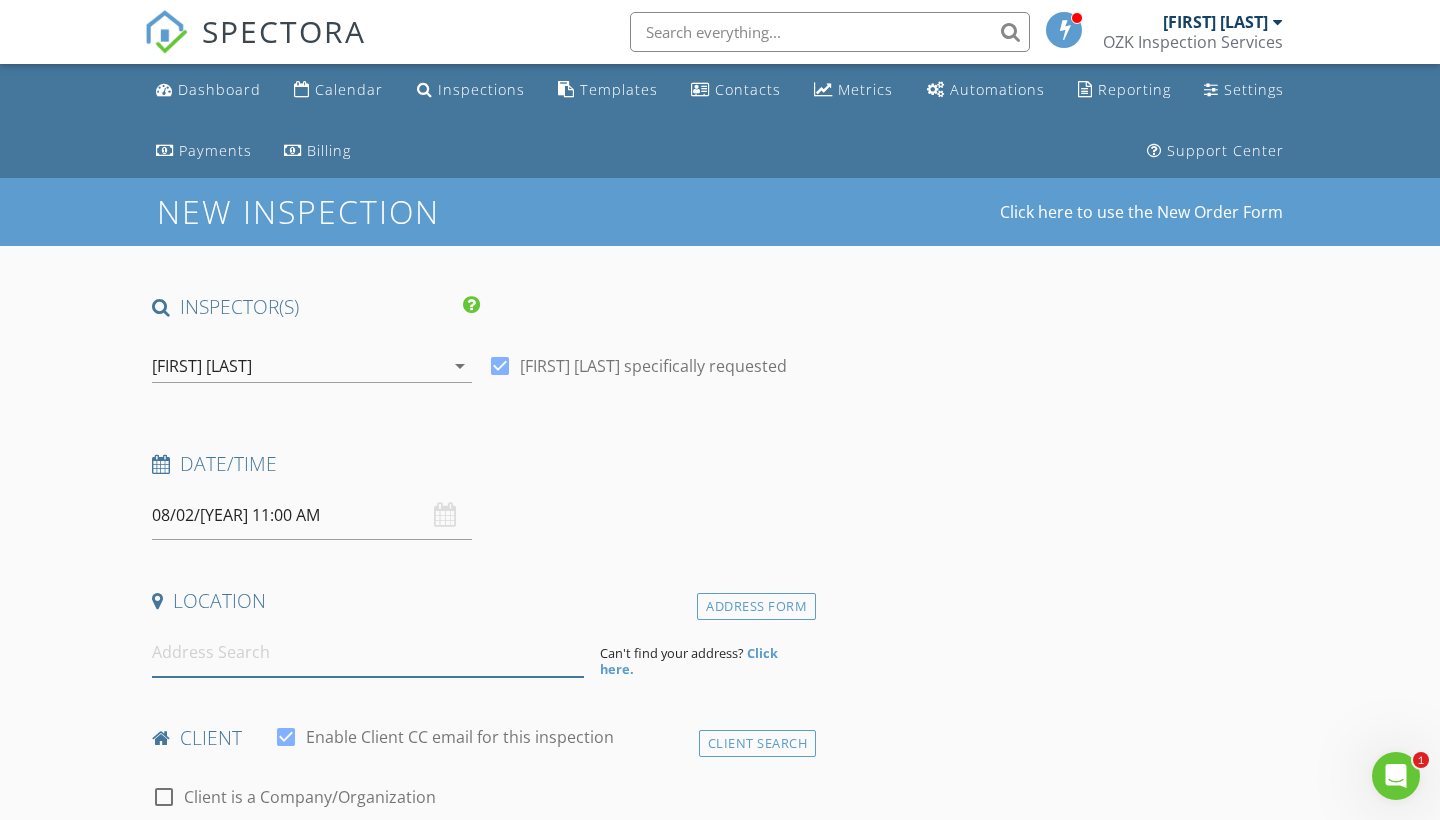 click at bounding box center [368, 652] 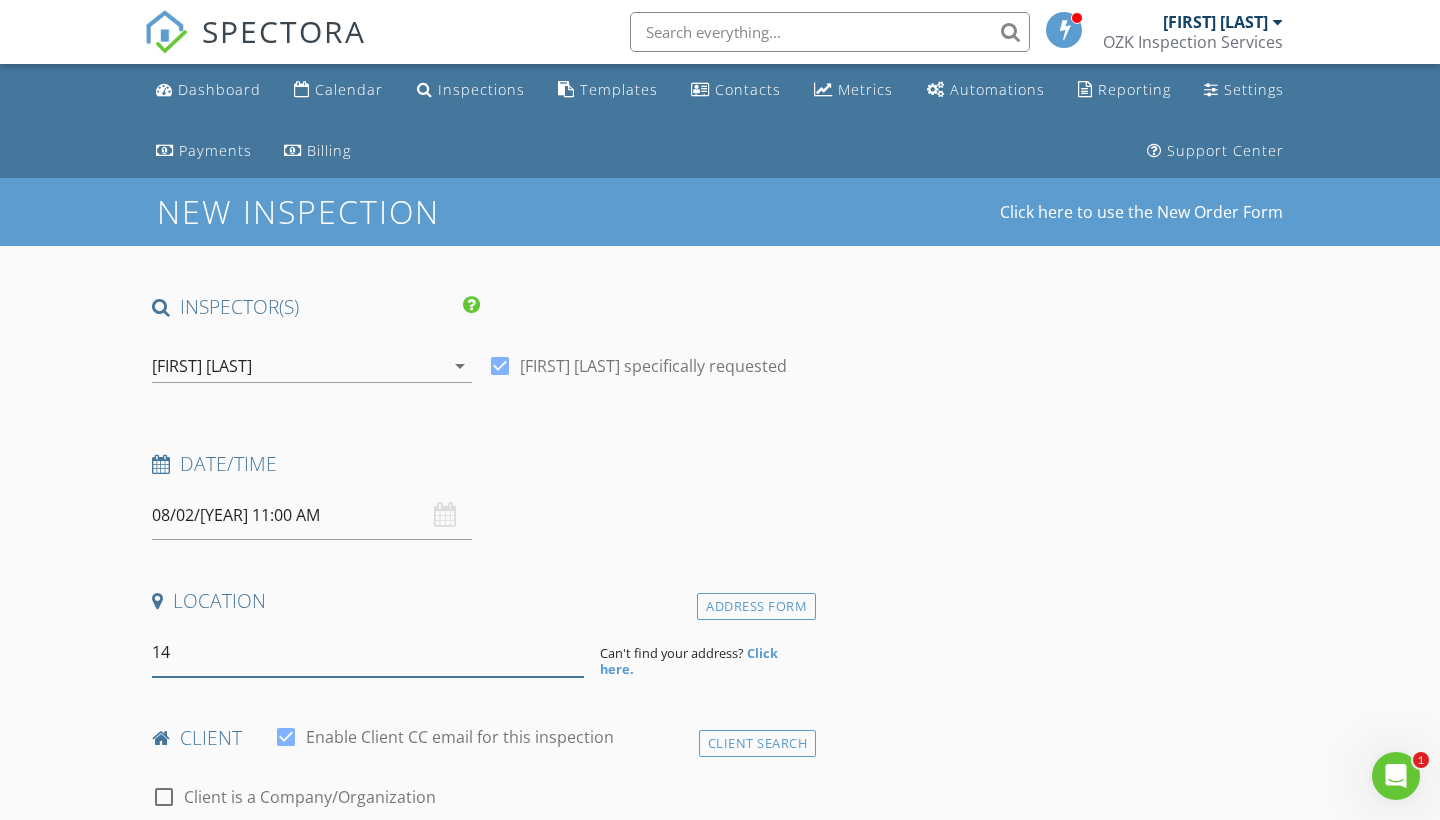 type on "14" 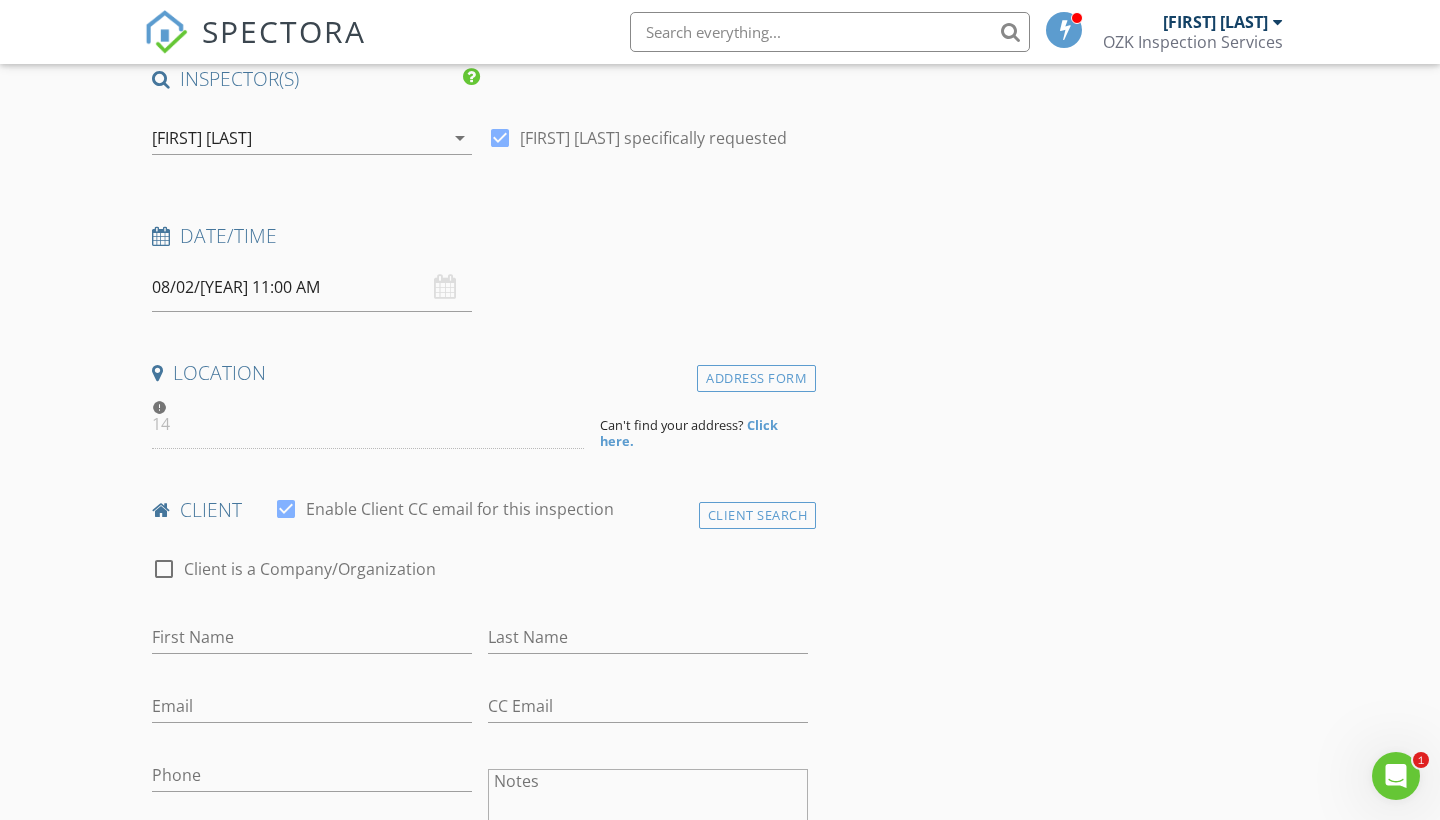scroll, scrollTop: 225, scrollLeft: 0, axis: vertical 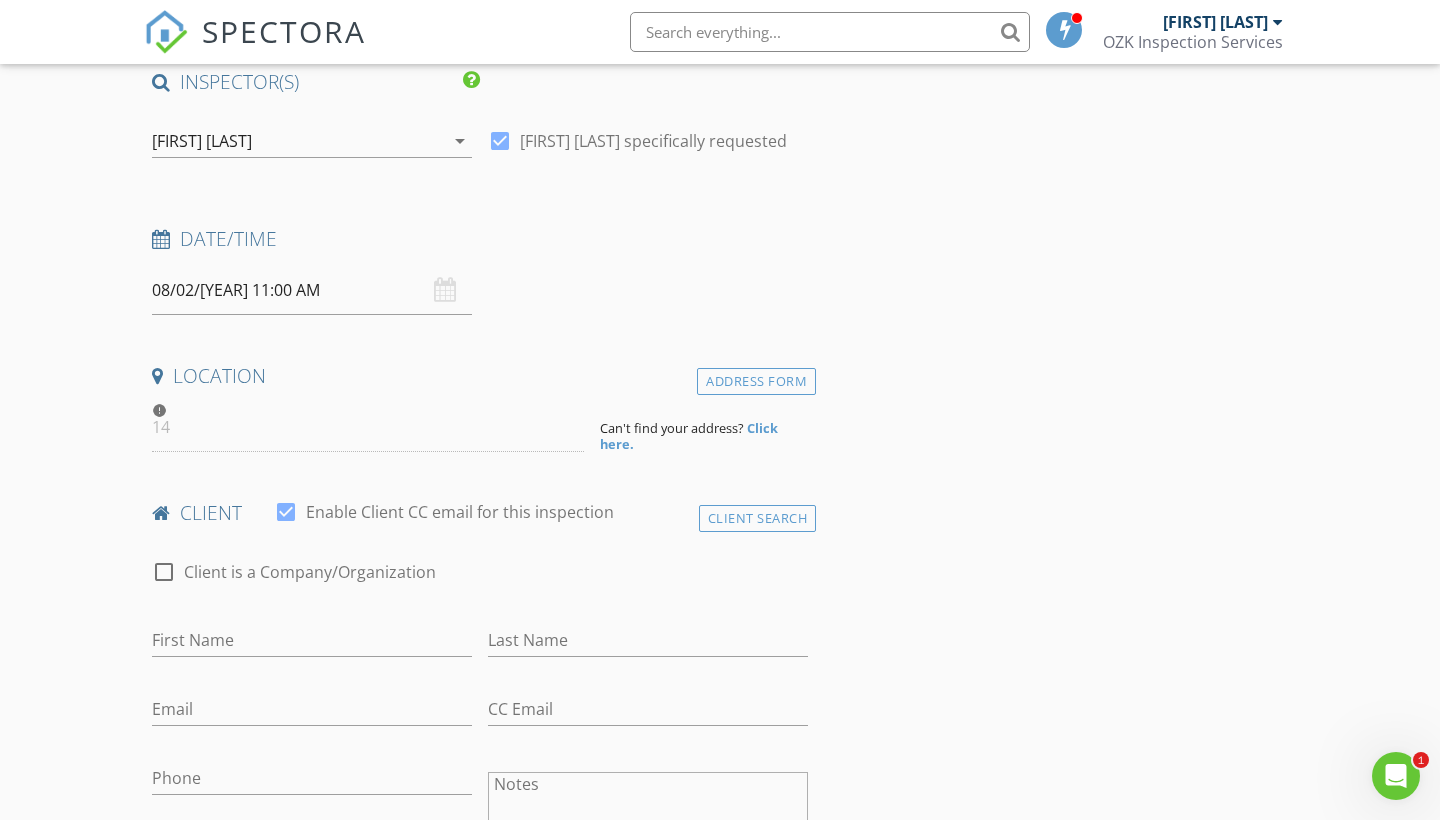 click on "INSPECTOR(S)
check_box   Dale Gainey   PRIMARY   Dale Gainey arrow_drop_down   check_box Dale Gainey specifically requested
Date/Time
08/02/2025 11:00 AM
Location
Address Form   14     Can't find your address?   Click here.
client
check_box Enable Client CC email for this inspection   Client Search     check_box_outline_blank Client is a Company/Organization     First Name   Last Name   Email   CC Email   Phone           Notes   Private Notes
ADD ADDITIONAL client
SERVICES
check_box_outline_blank   Residential Inspection   check_box_outline_blank   Manufactured Home Inspection   check_box_outline_blank   Light Commercial Inspection   Light Commercial Inspection arrow_drop_down     Select Discount Code arrow_drop_down    Charges       TOTAL   $0.00    Duration         Templates" at bounding box center (480, 1445) 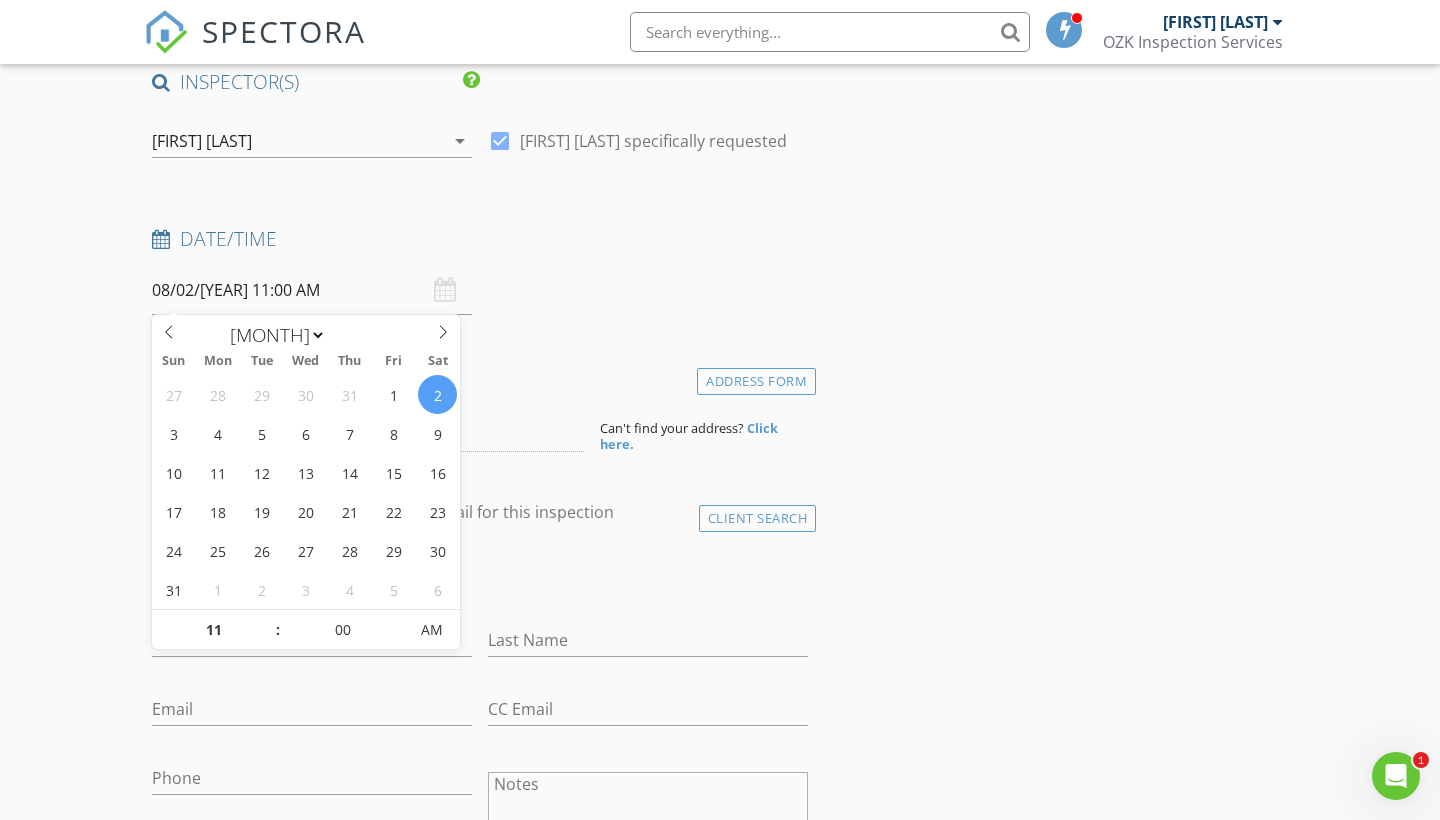 click on "Date/Time
08/02/2025 11:00 AM" at bounding box center (480, 270) 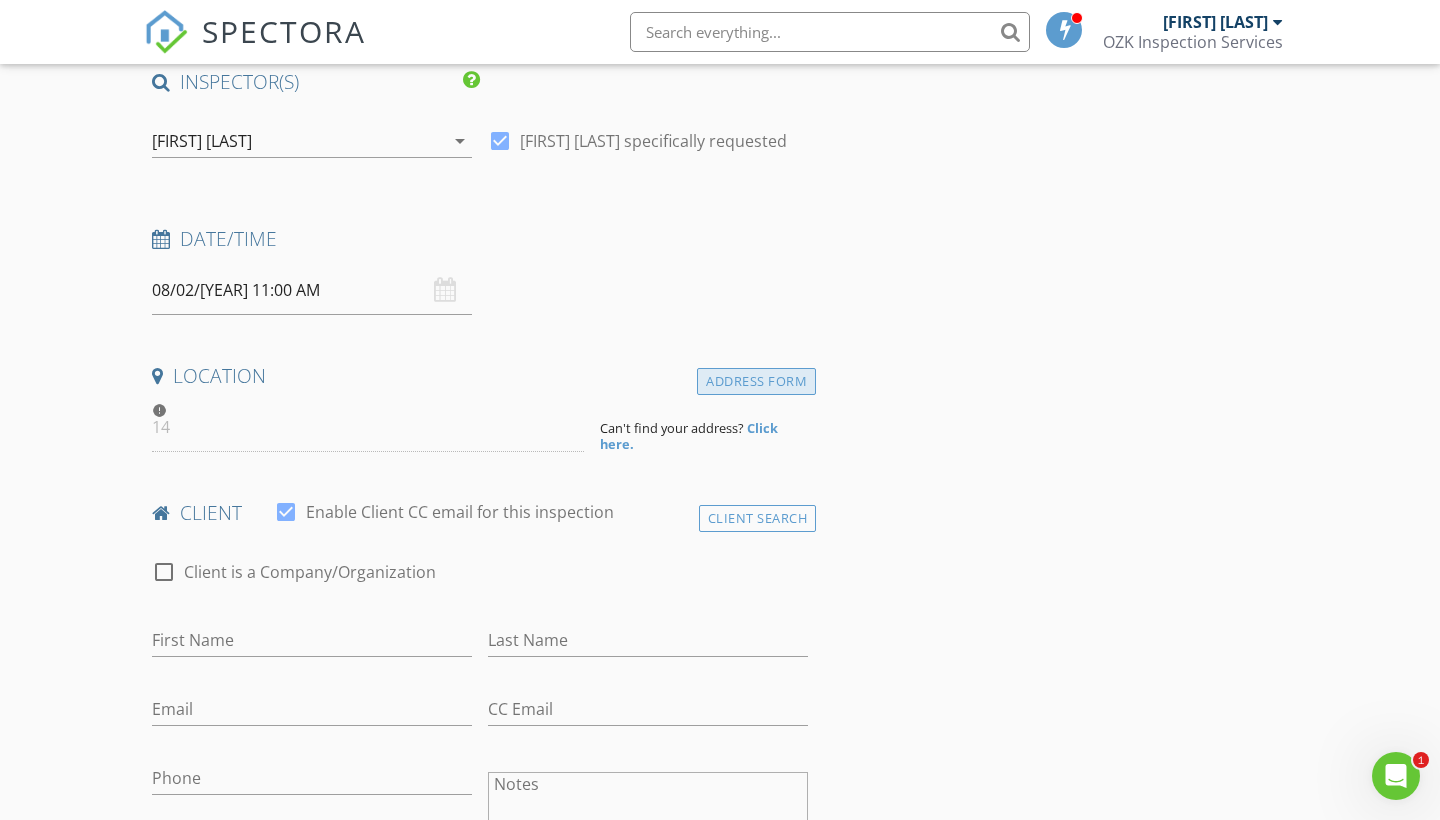 click on "Address Form" at bounding box center (756, 381) 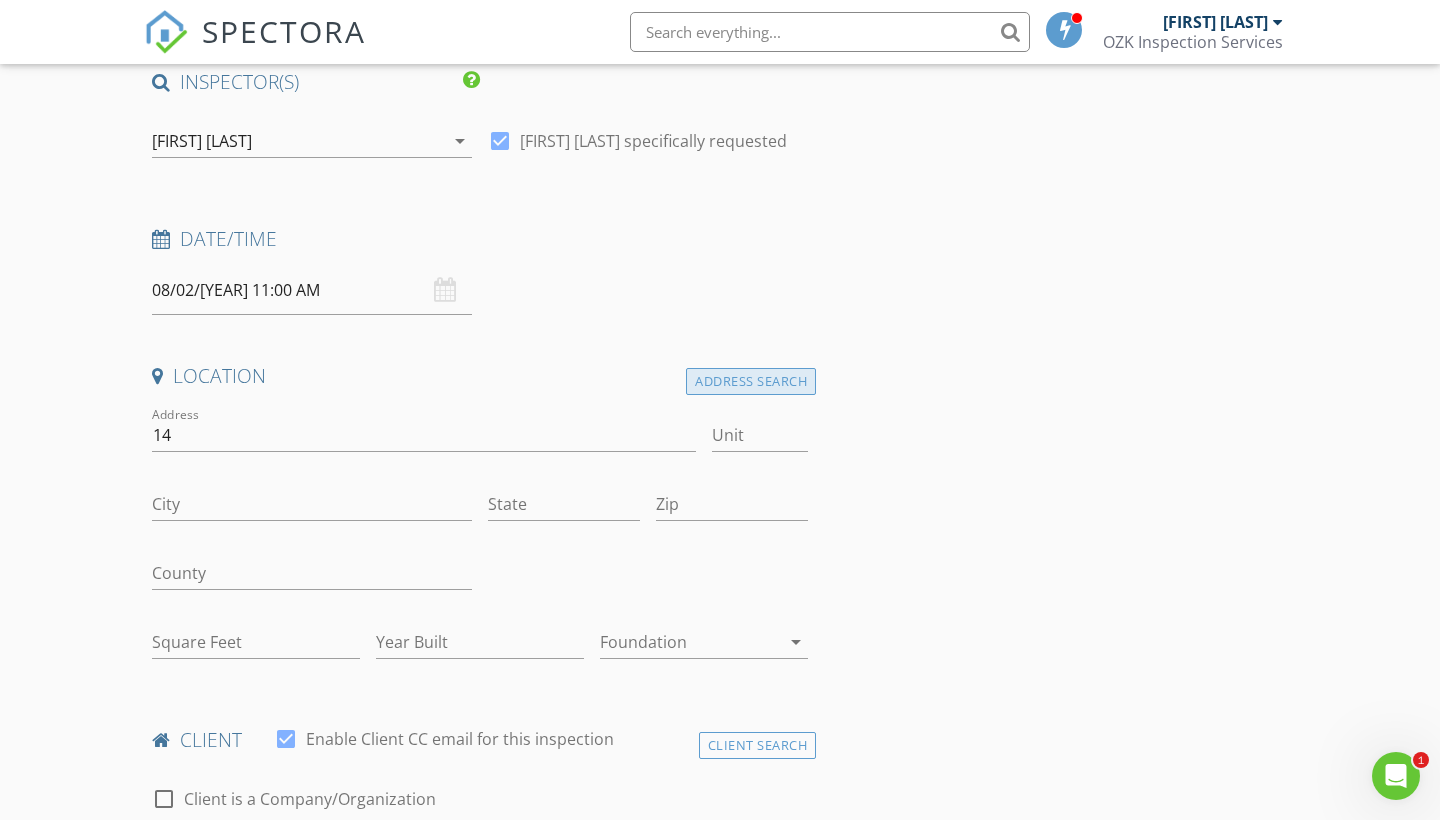 click on "Address Search" at bounding box center (751, 381) 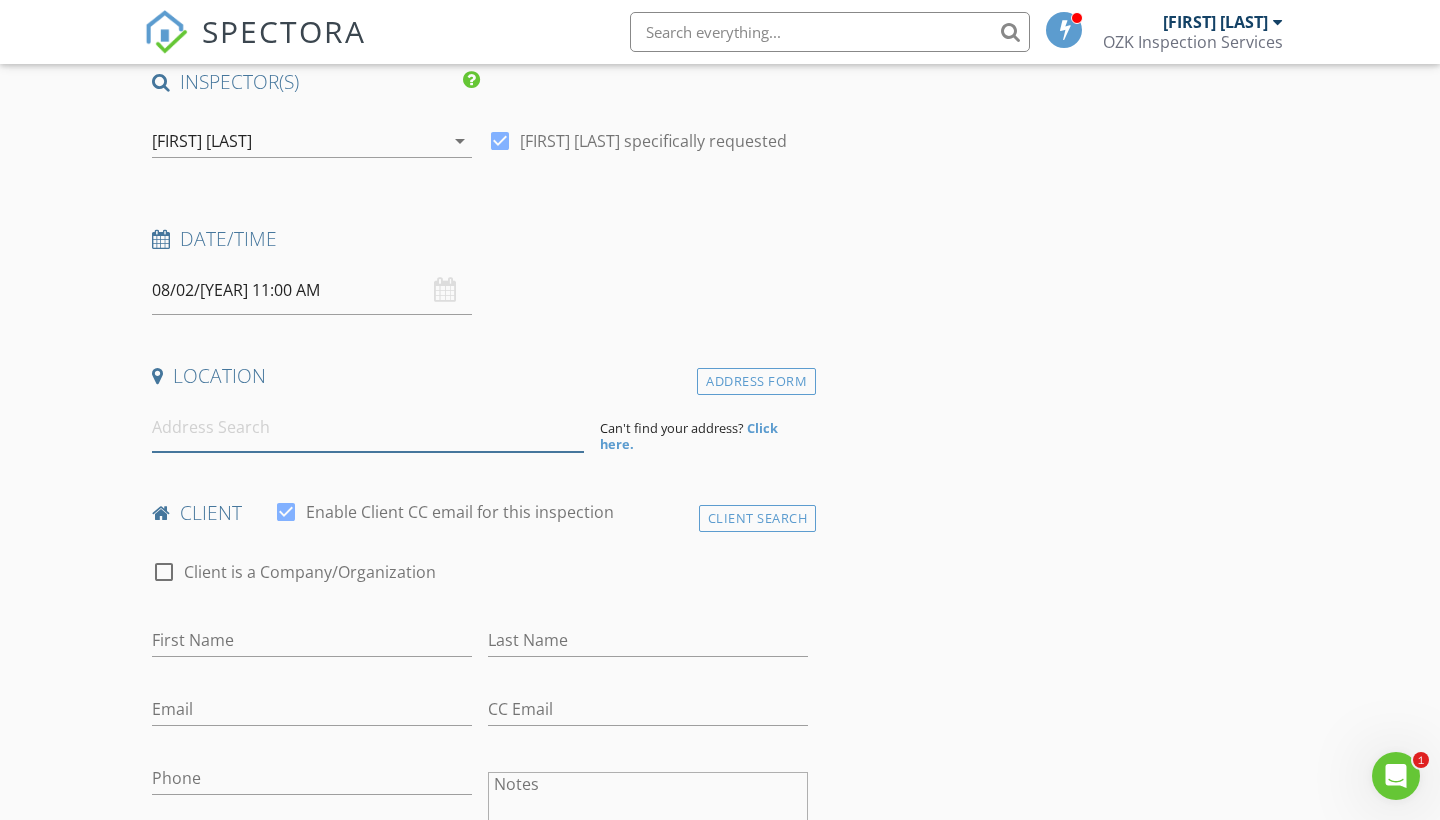 click at bounding box center [368, 427] 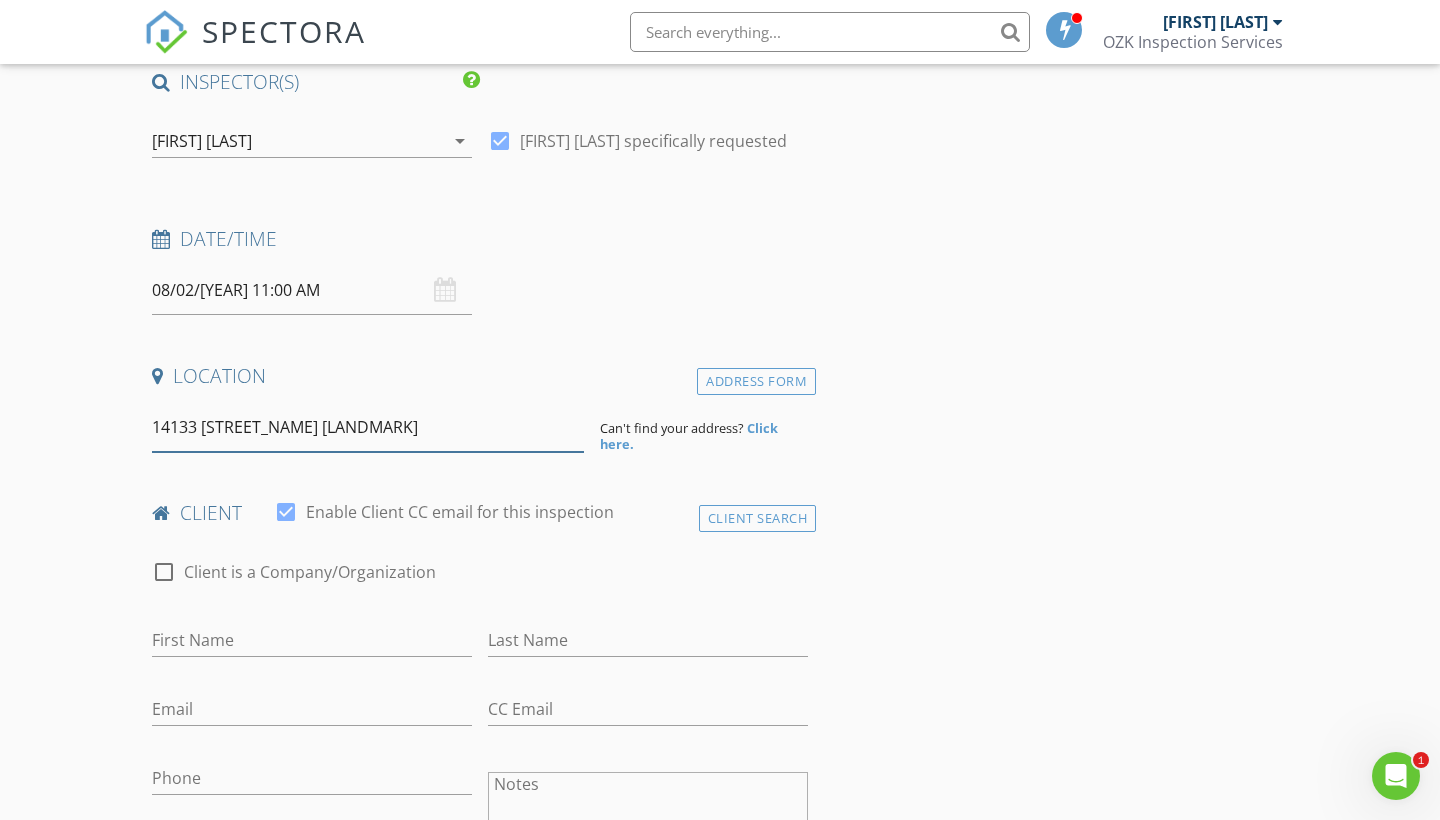 type on "14133 Coffelt cemetery" 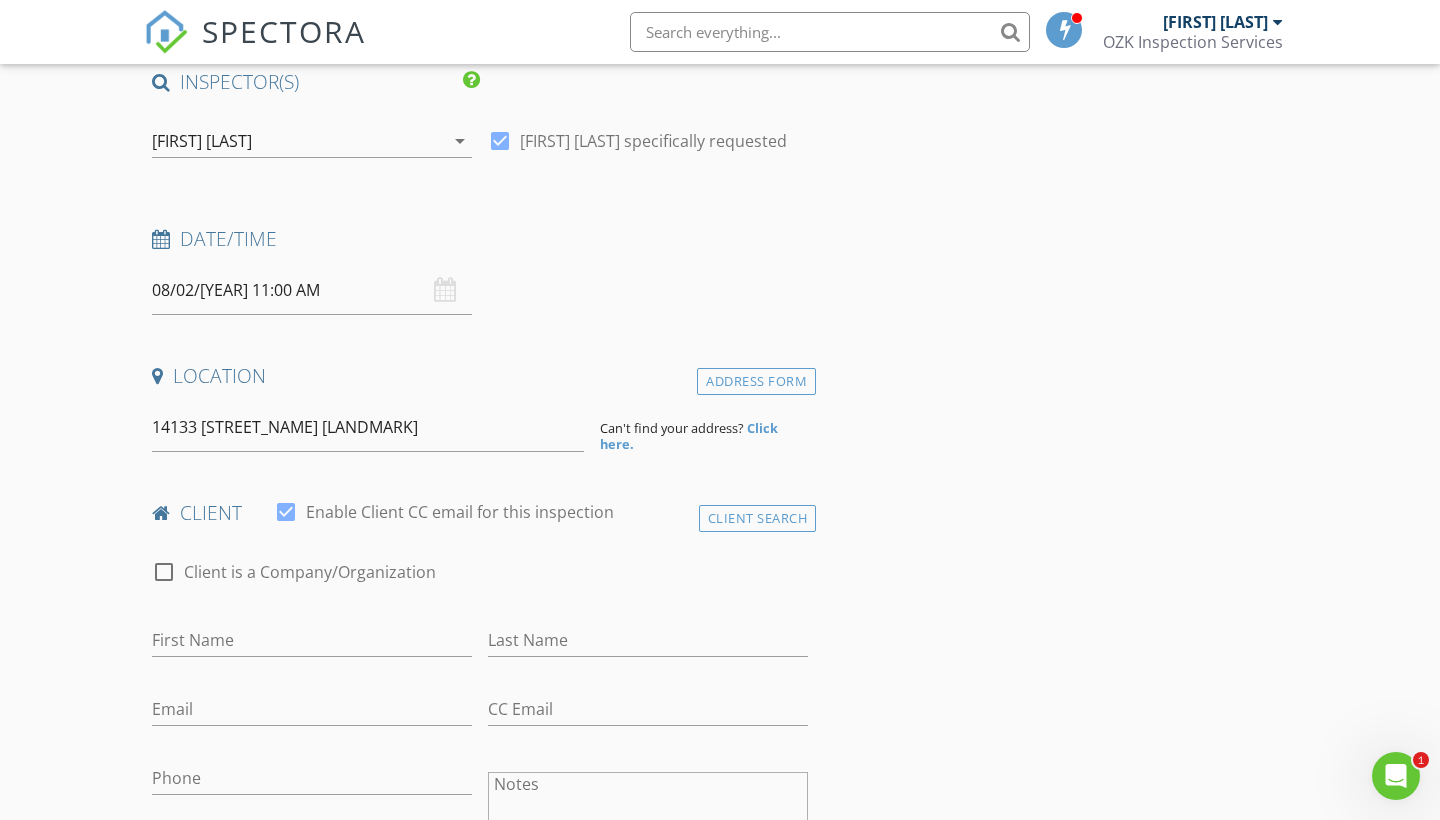 click on "Click here." at bounding box center (689, 436) 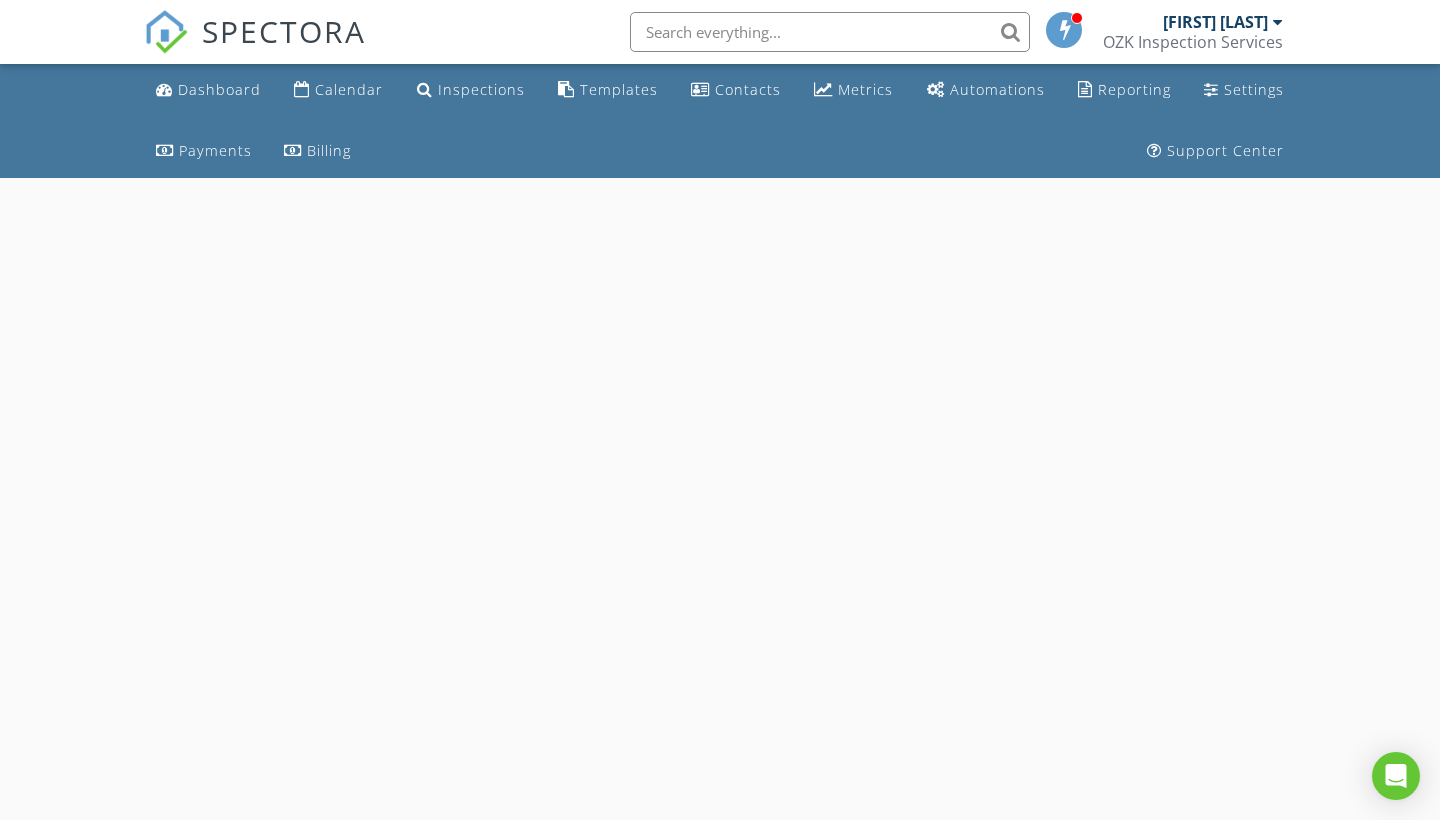 scroll, scrollTop: 0, scrollLeft: 0, axis: both 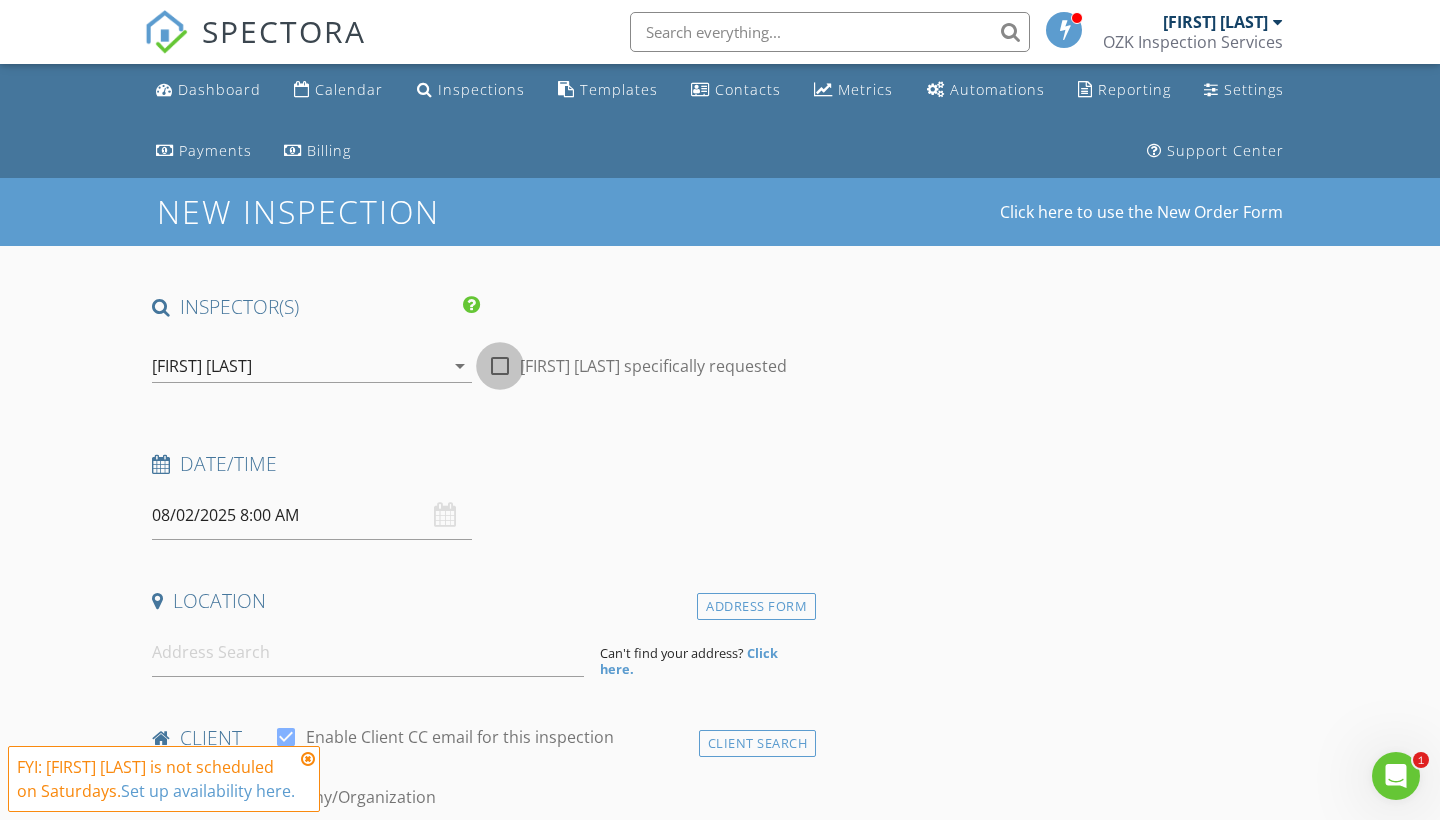 click at bounding box center [500, 366] 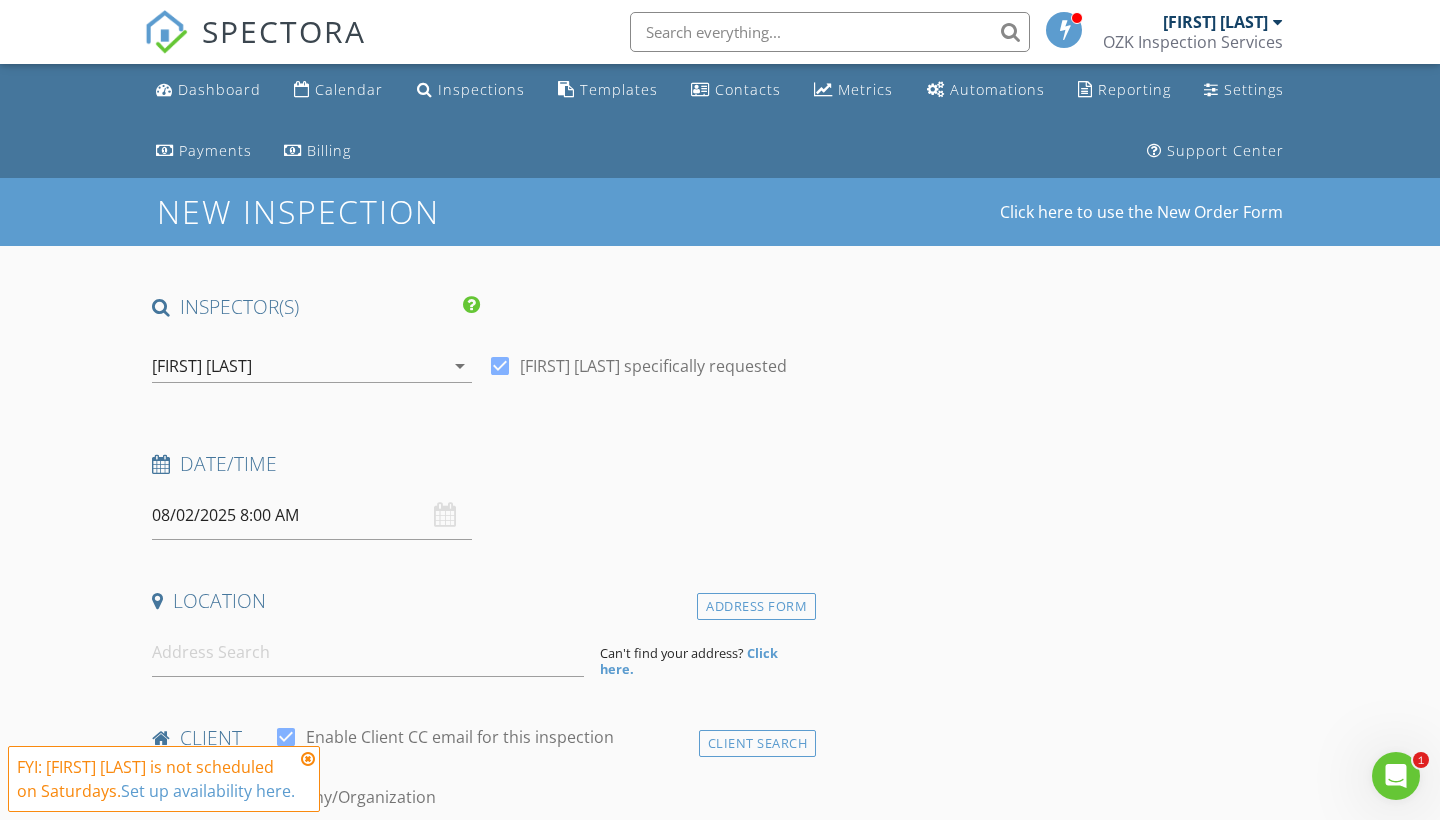 click on "08/02/2025 8:00 AM" at bounding box center [312, 515] 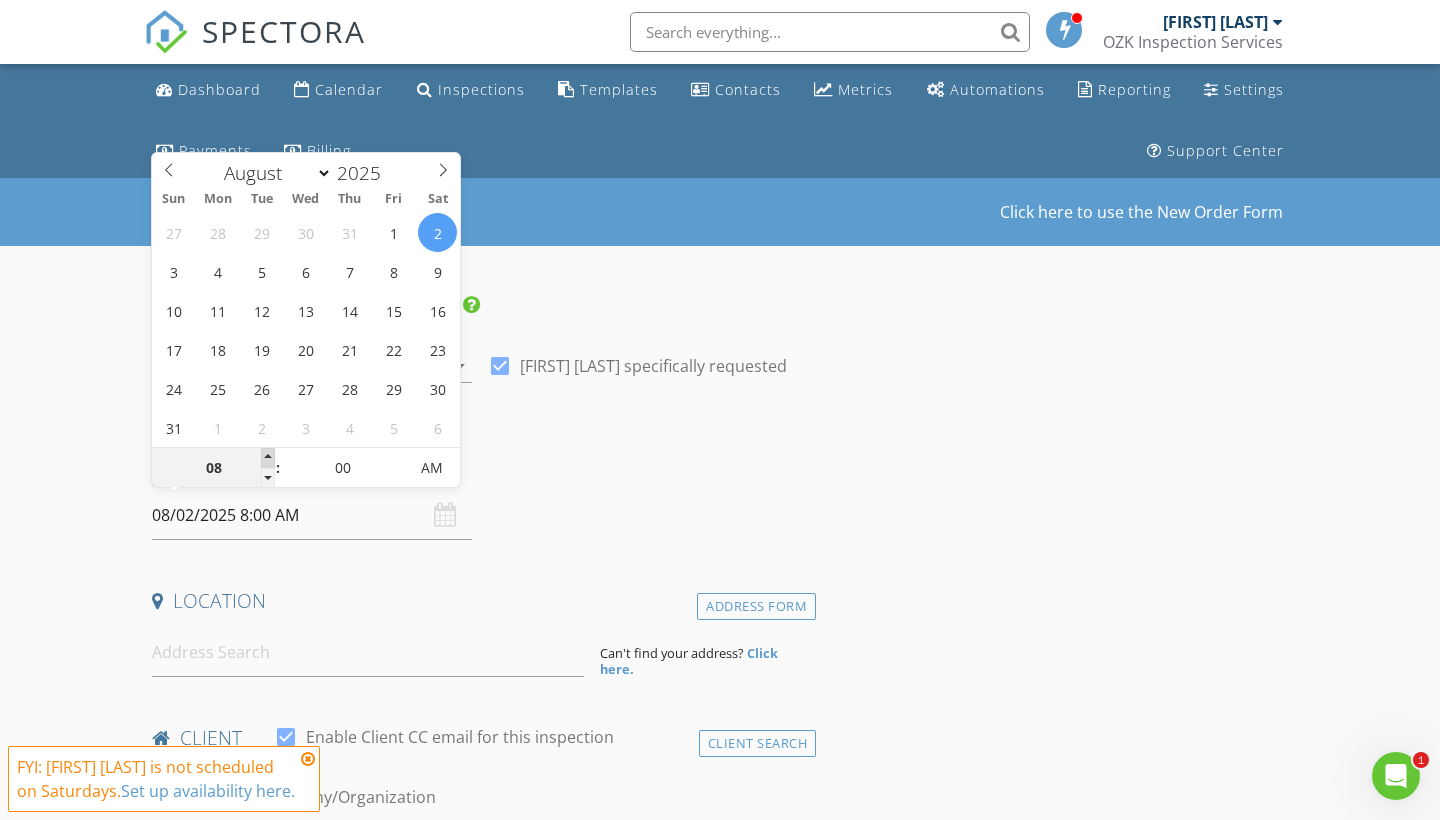 type on "09" 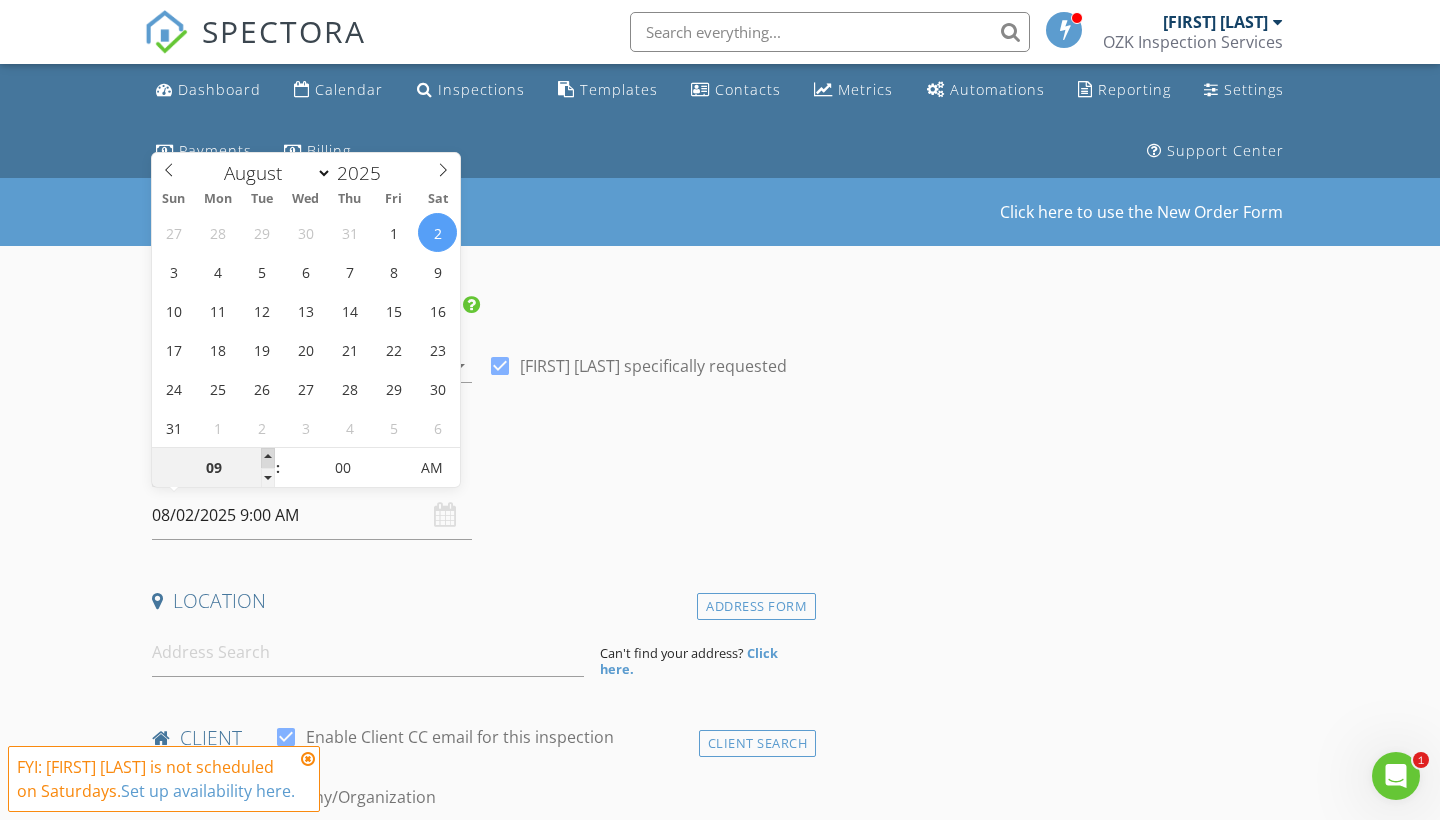 click at bounding box center (268, 458) 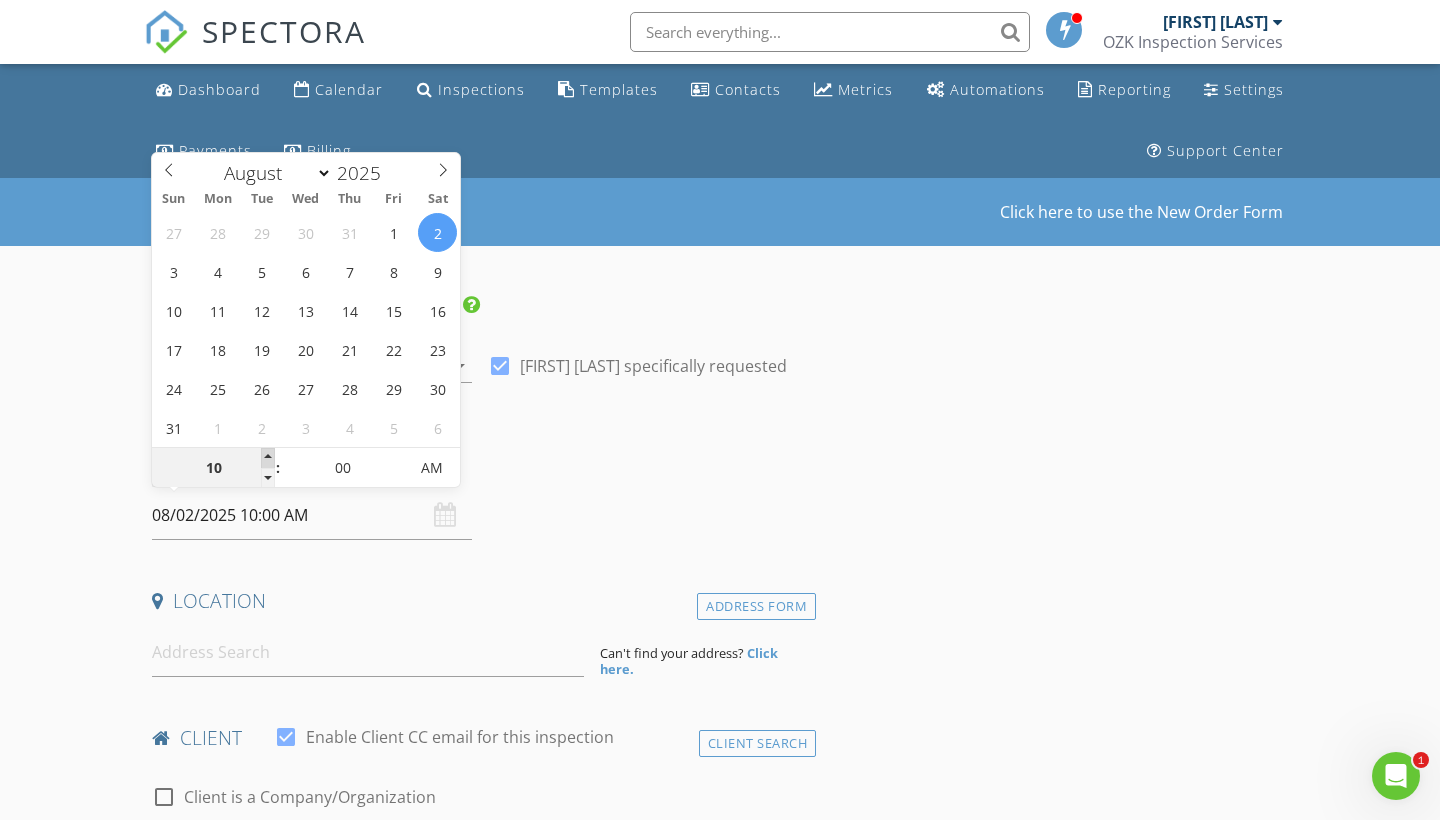 click at bounding box center (268, 458) 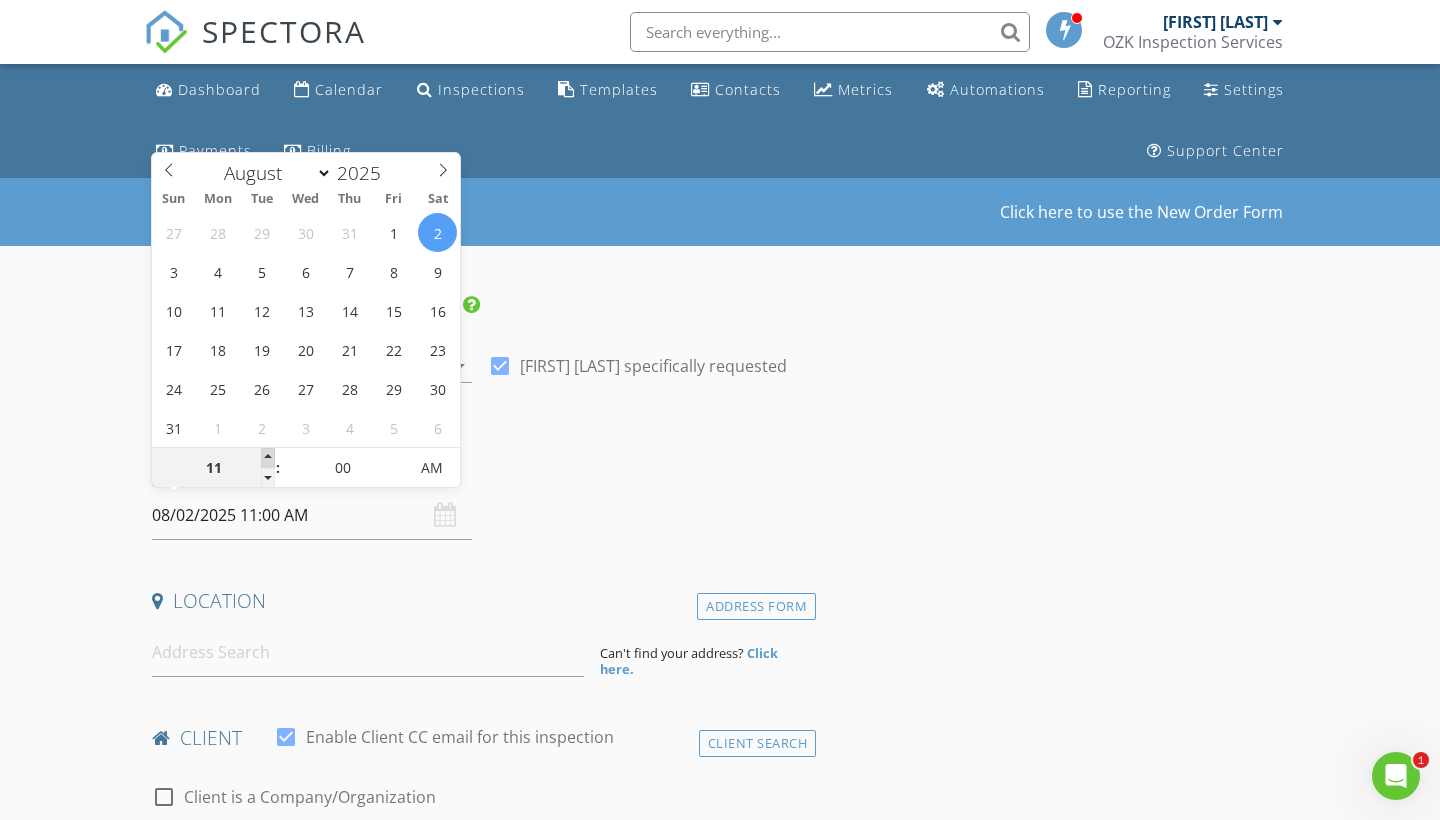 click at bounding box center [268, 458] 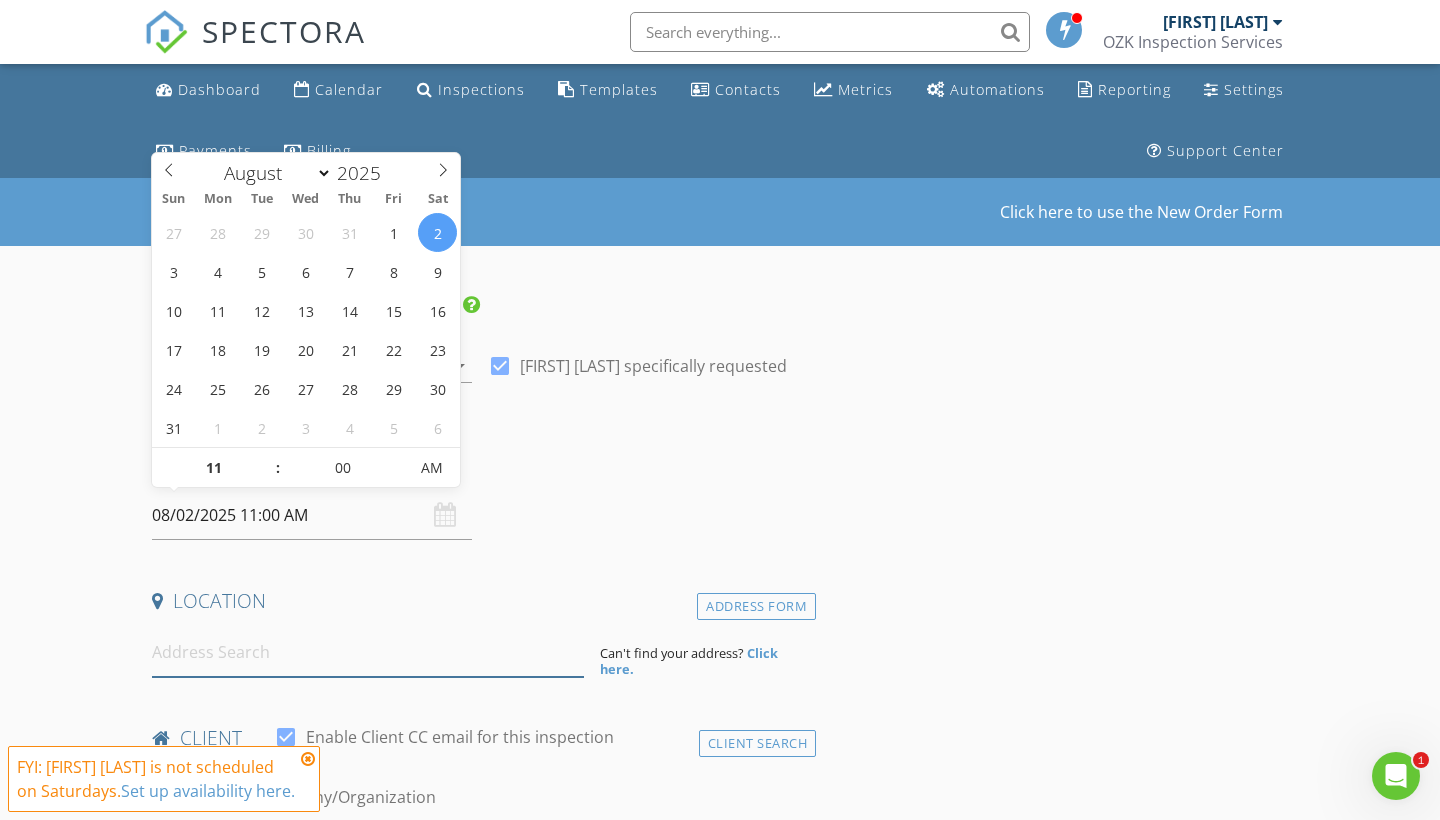 click at bounding box center [368, 652] 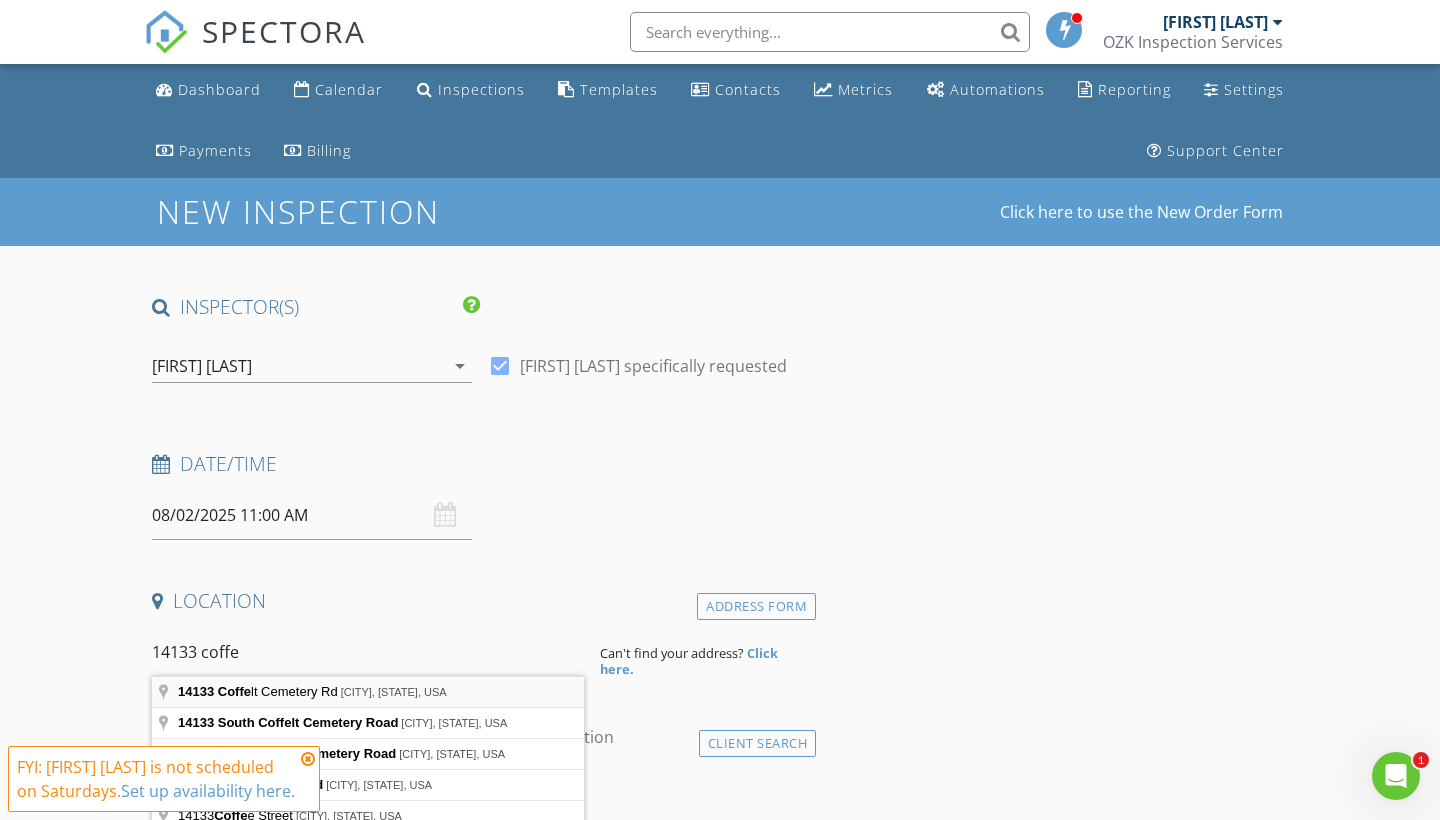 type on "14133 Coffelt Cemetery Rd, Bentonville, AR, USA" 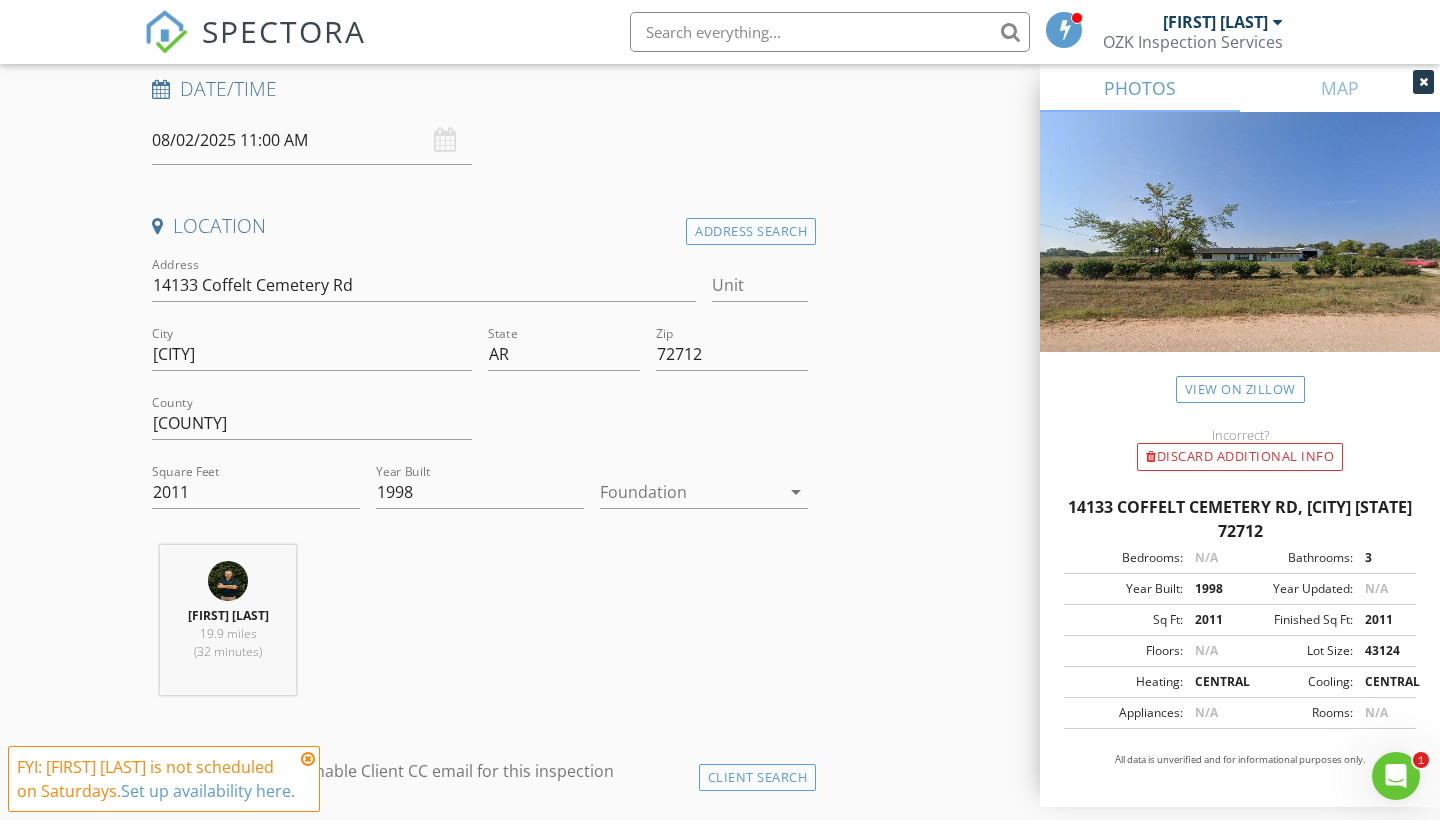 scroll, scrollTop: 382, scrollLeft: 0, axis: vertical 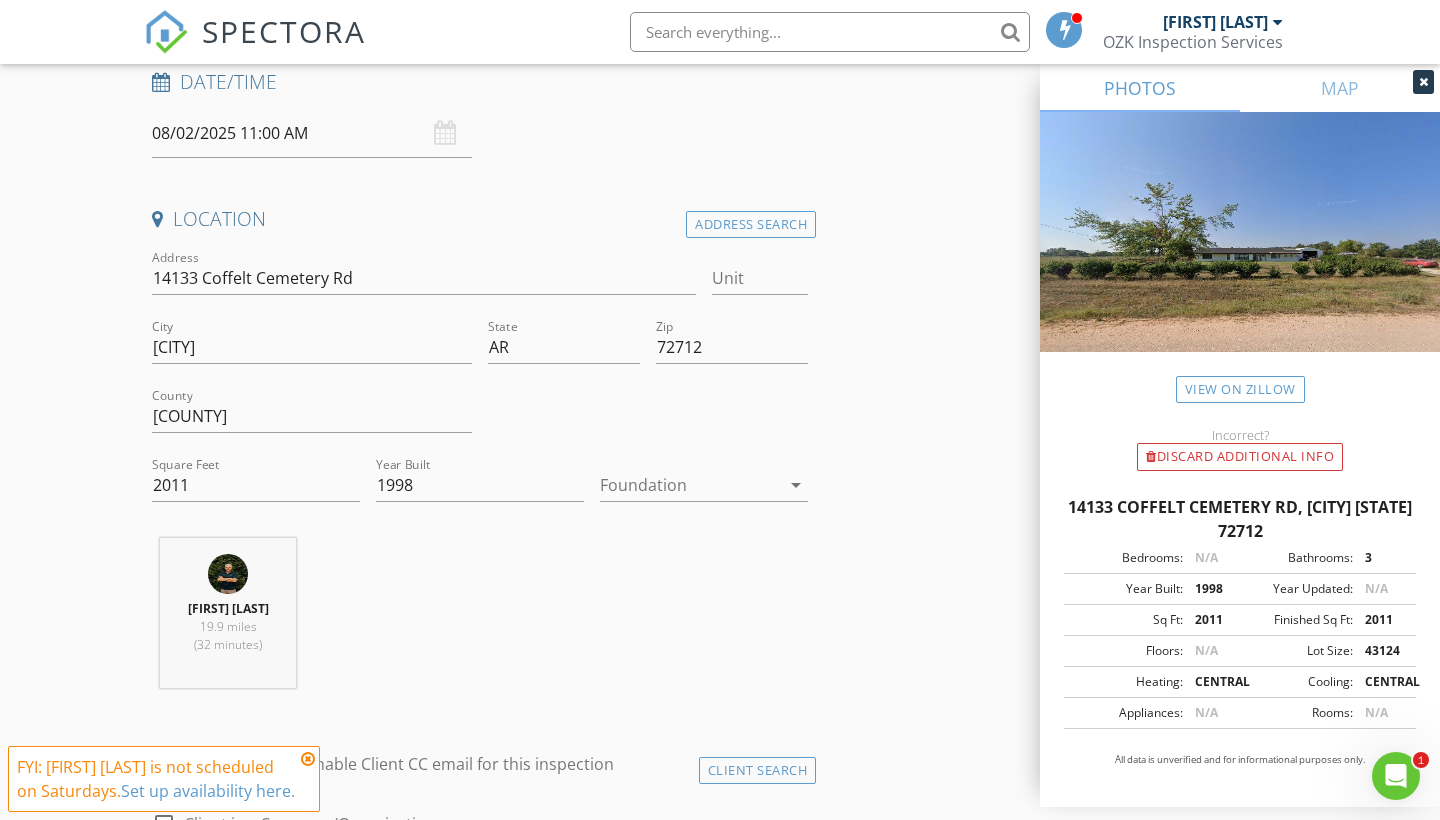 click at bounding box center (308, 759) 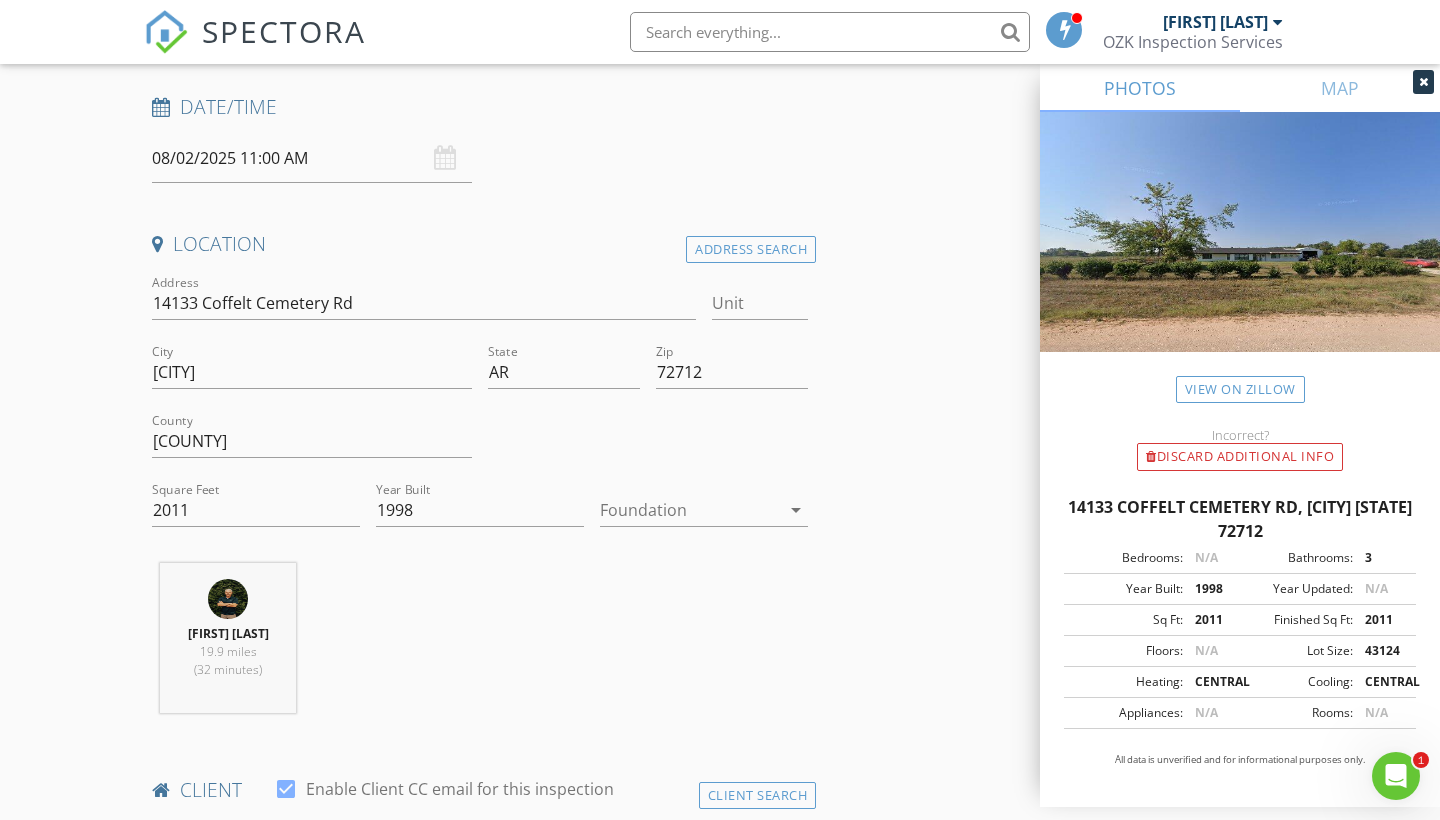 scroll, scrollTop: 364, scrollLeft: 0, axis: vertical 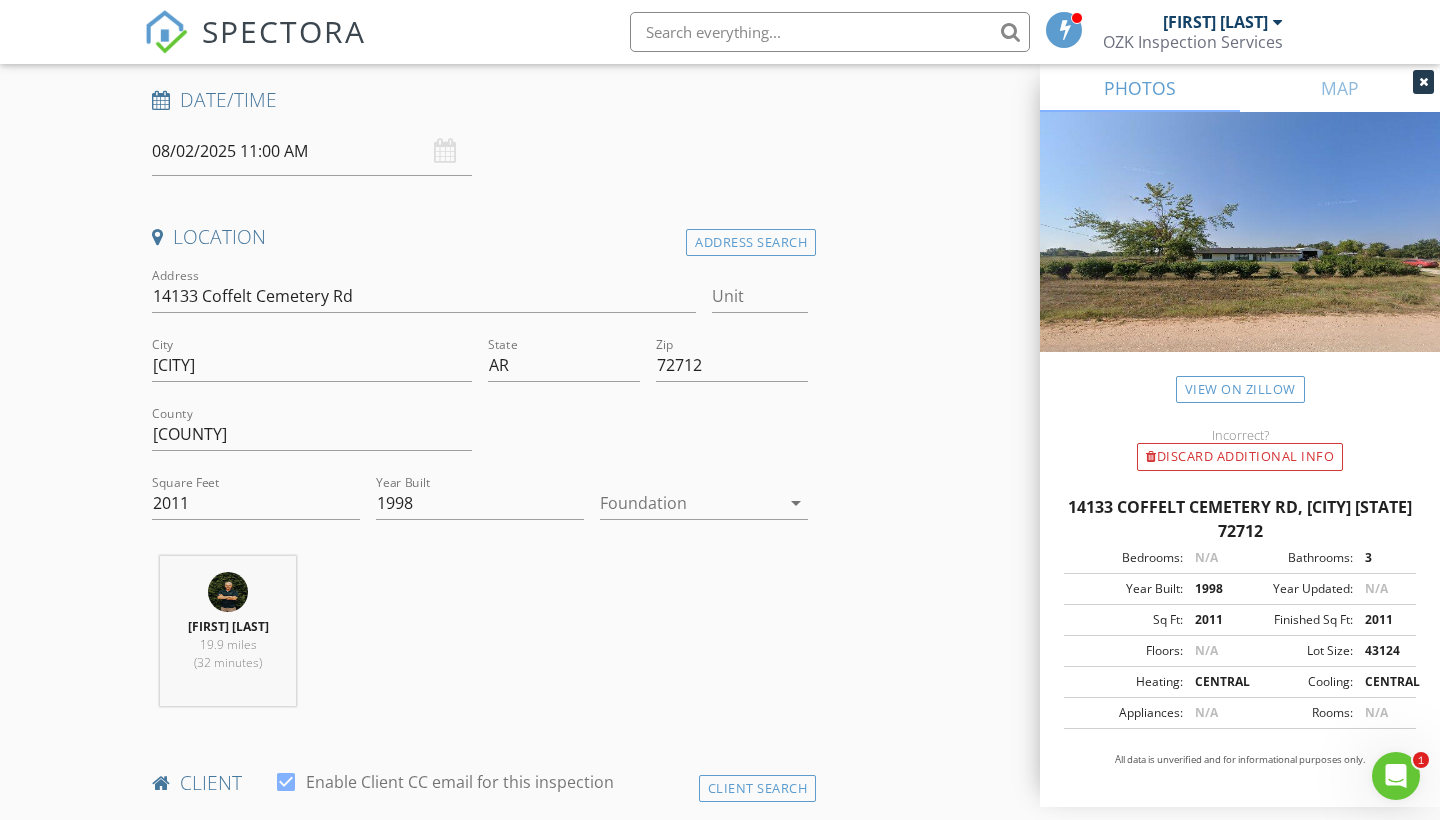 click on "arrow_drop_down" at bounding box center [796, 503] 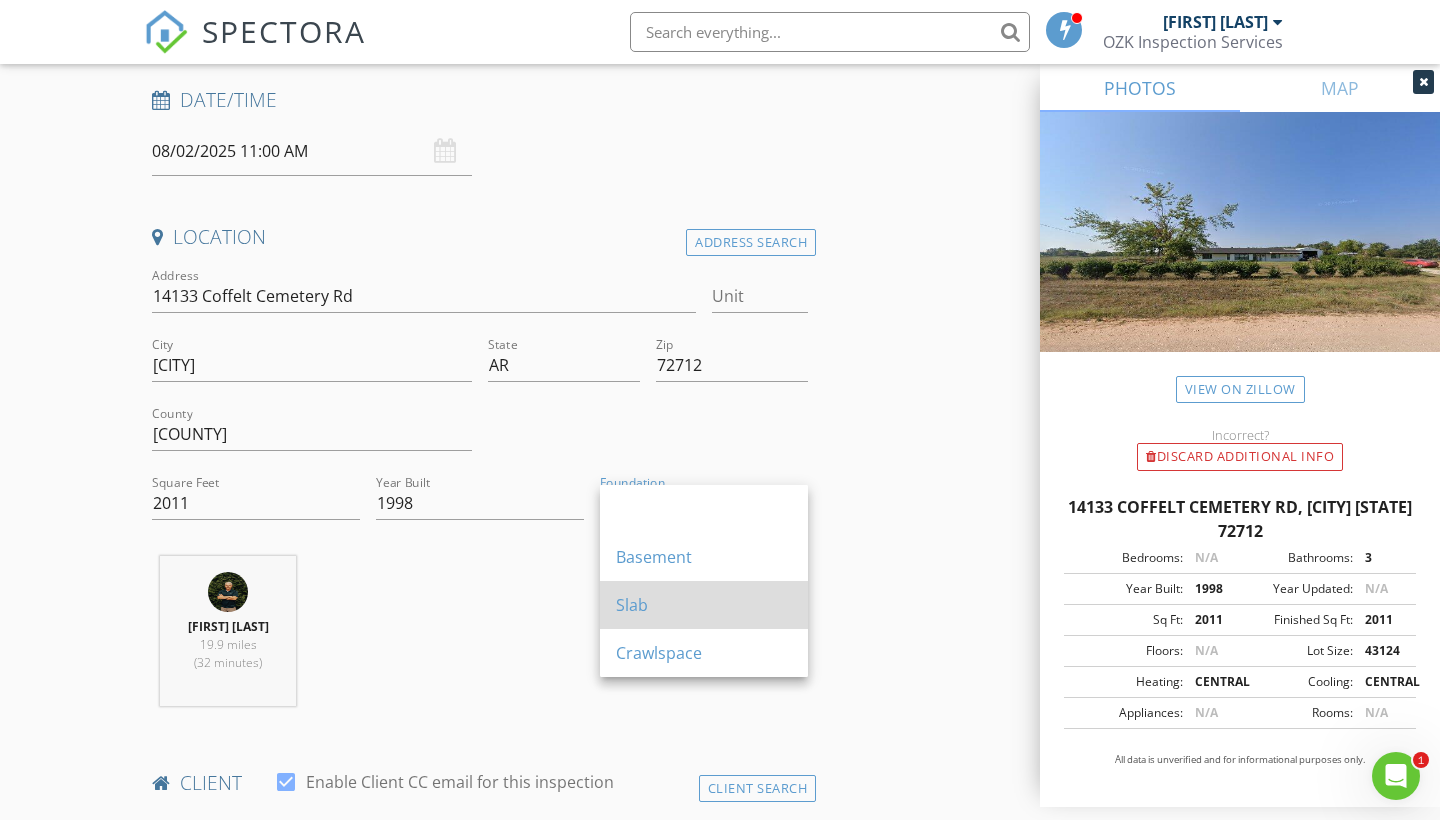 click on "Slab" at bounding box center (704, 605) 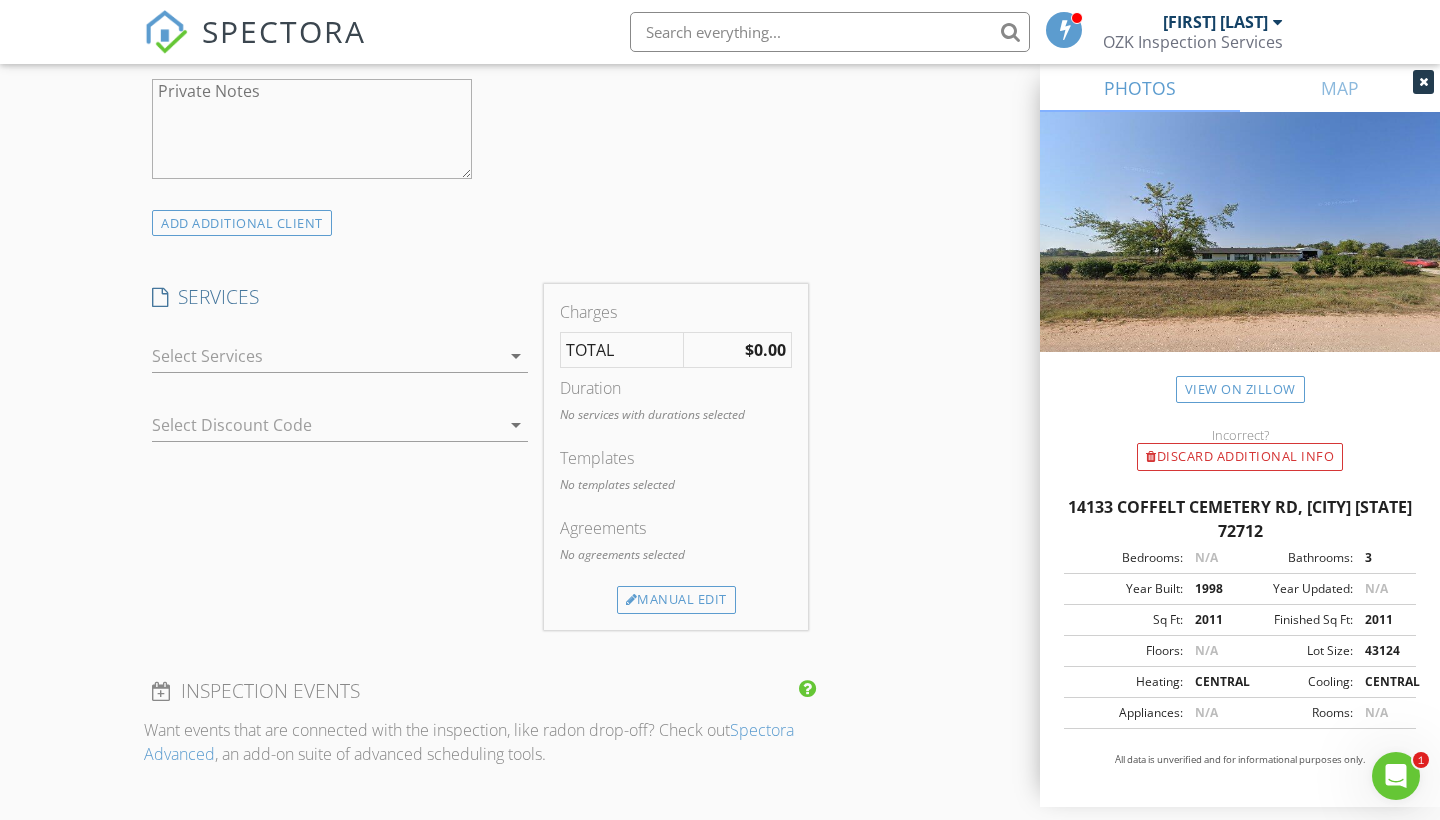 scroll, scrollTop: 1505, scrollLeft: 0, axis: vertical 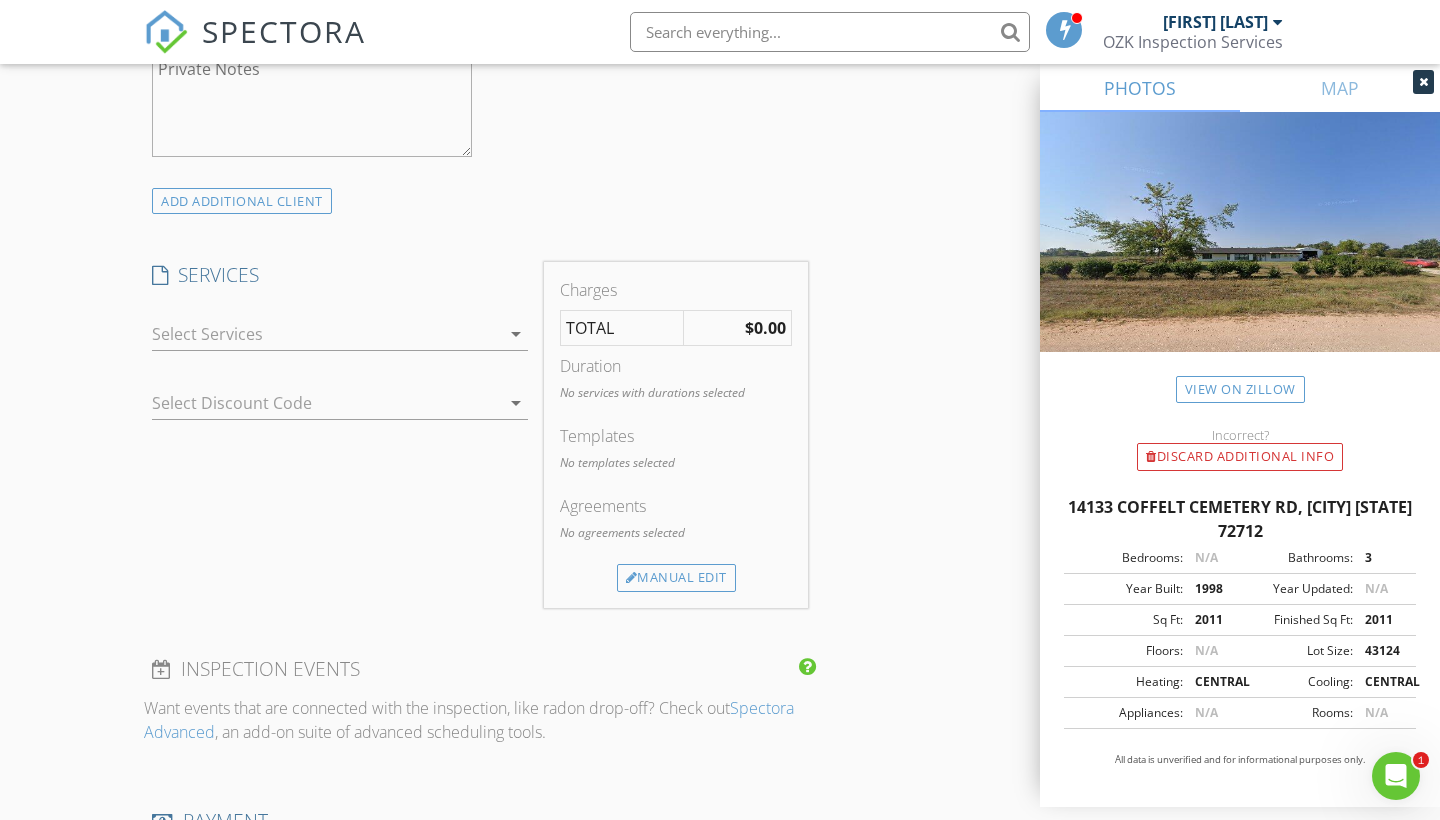 click on "arrow_drop_down" at bounding box center [516, 334] 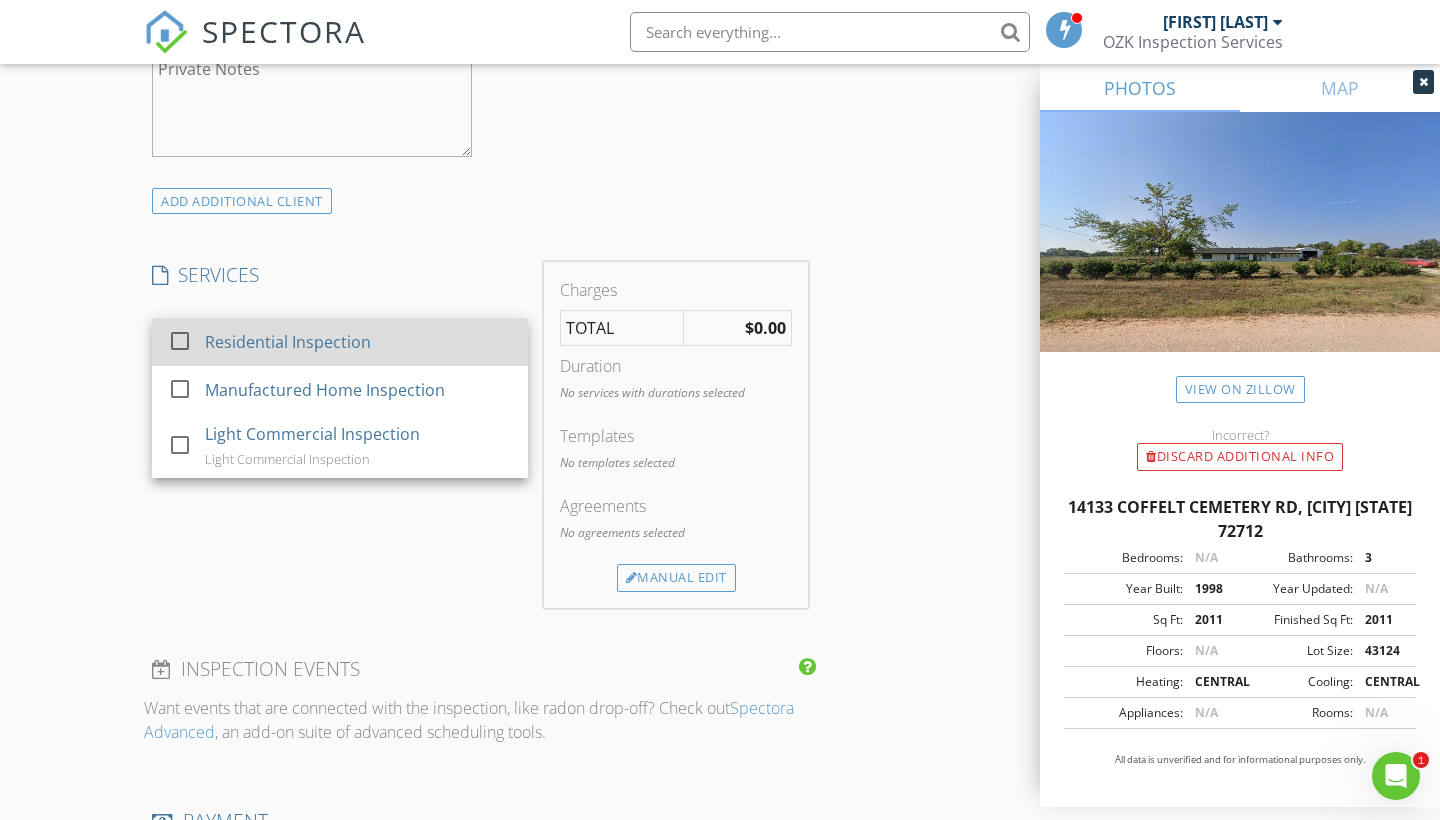 click on "Residential Inspection" at bounding box center [358, 342] 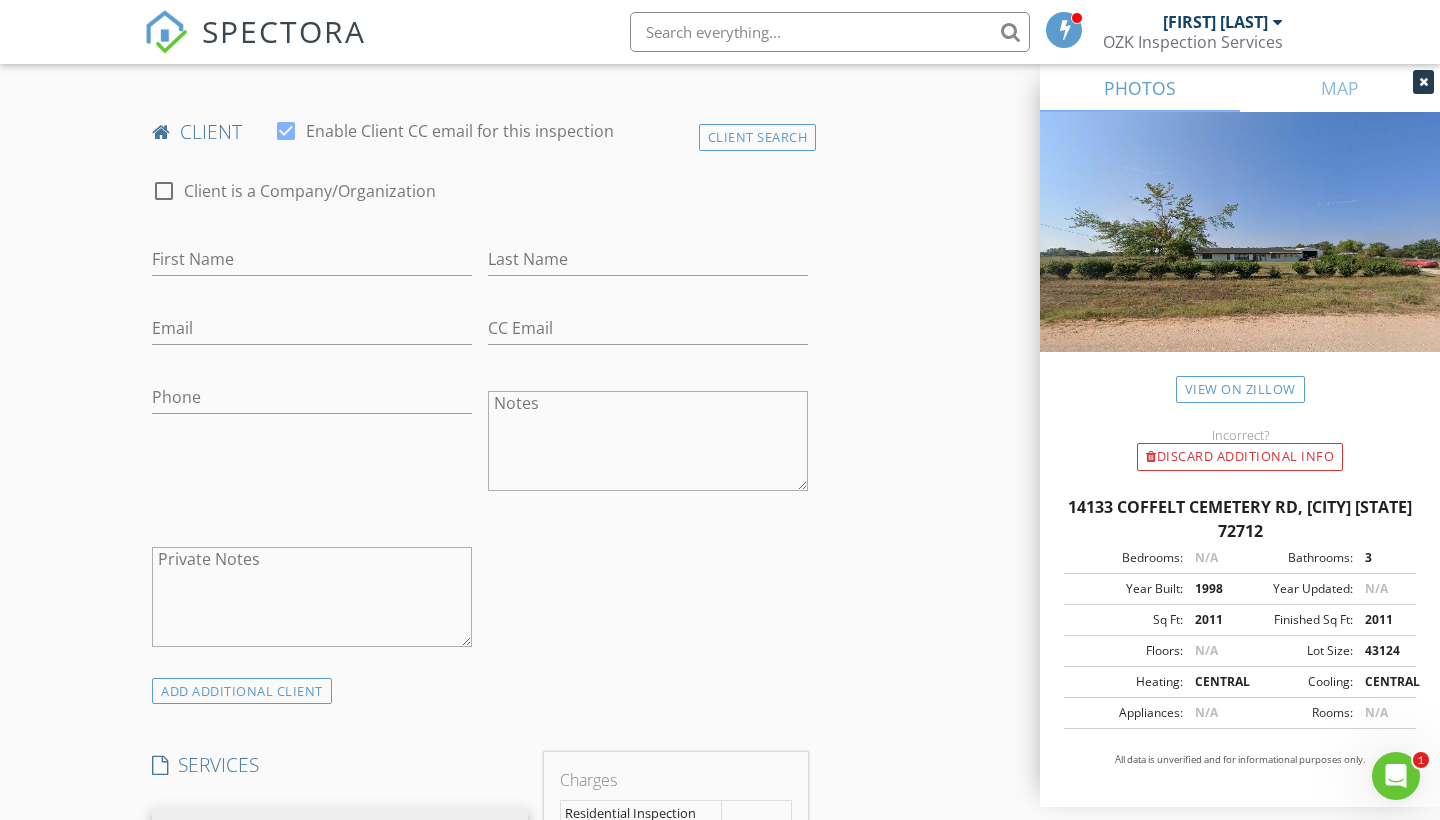 scroll, scrollTop: 1005, scrollLeft: 0, axis: vertical 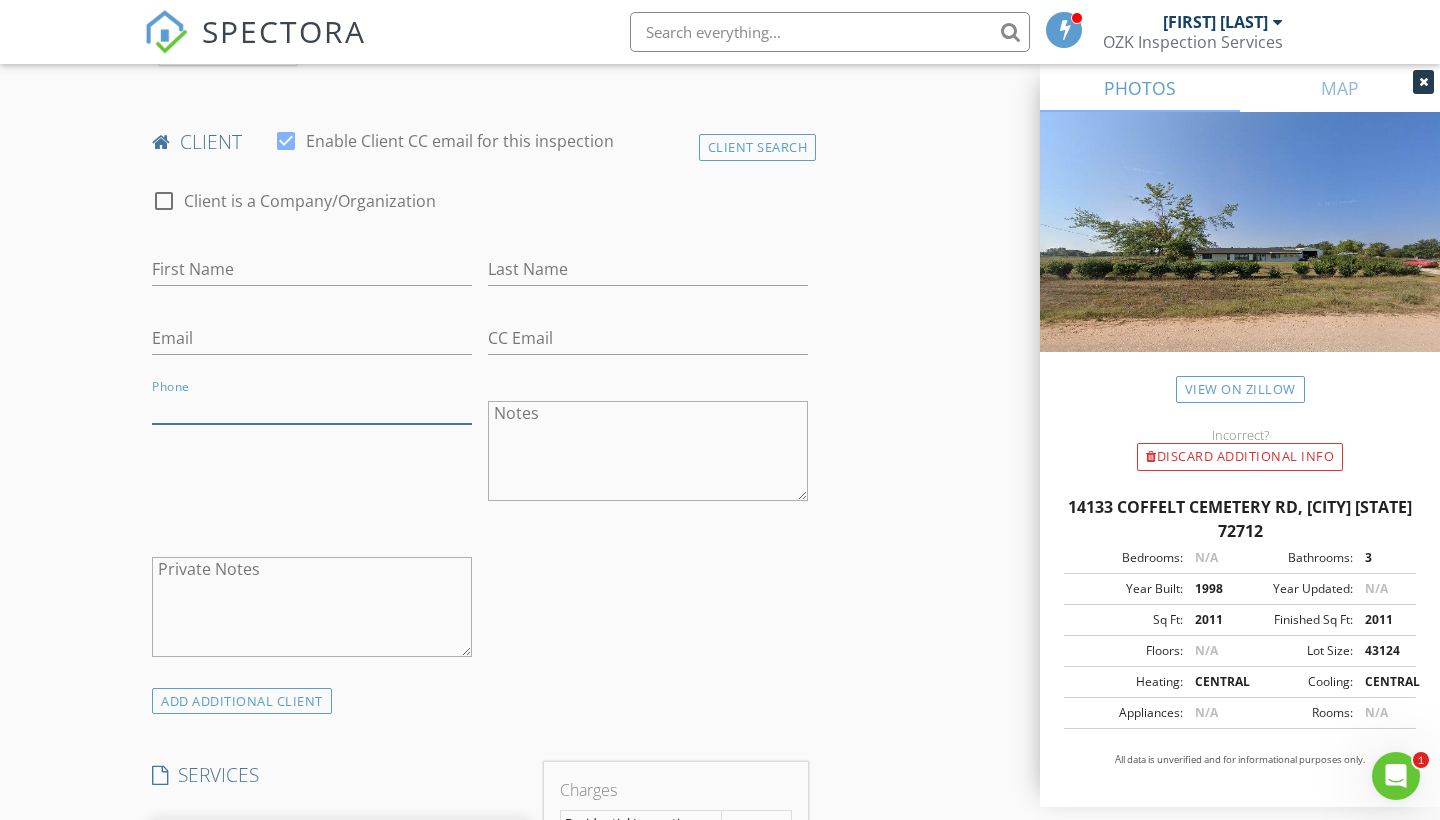 paste on "[PHONE]" 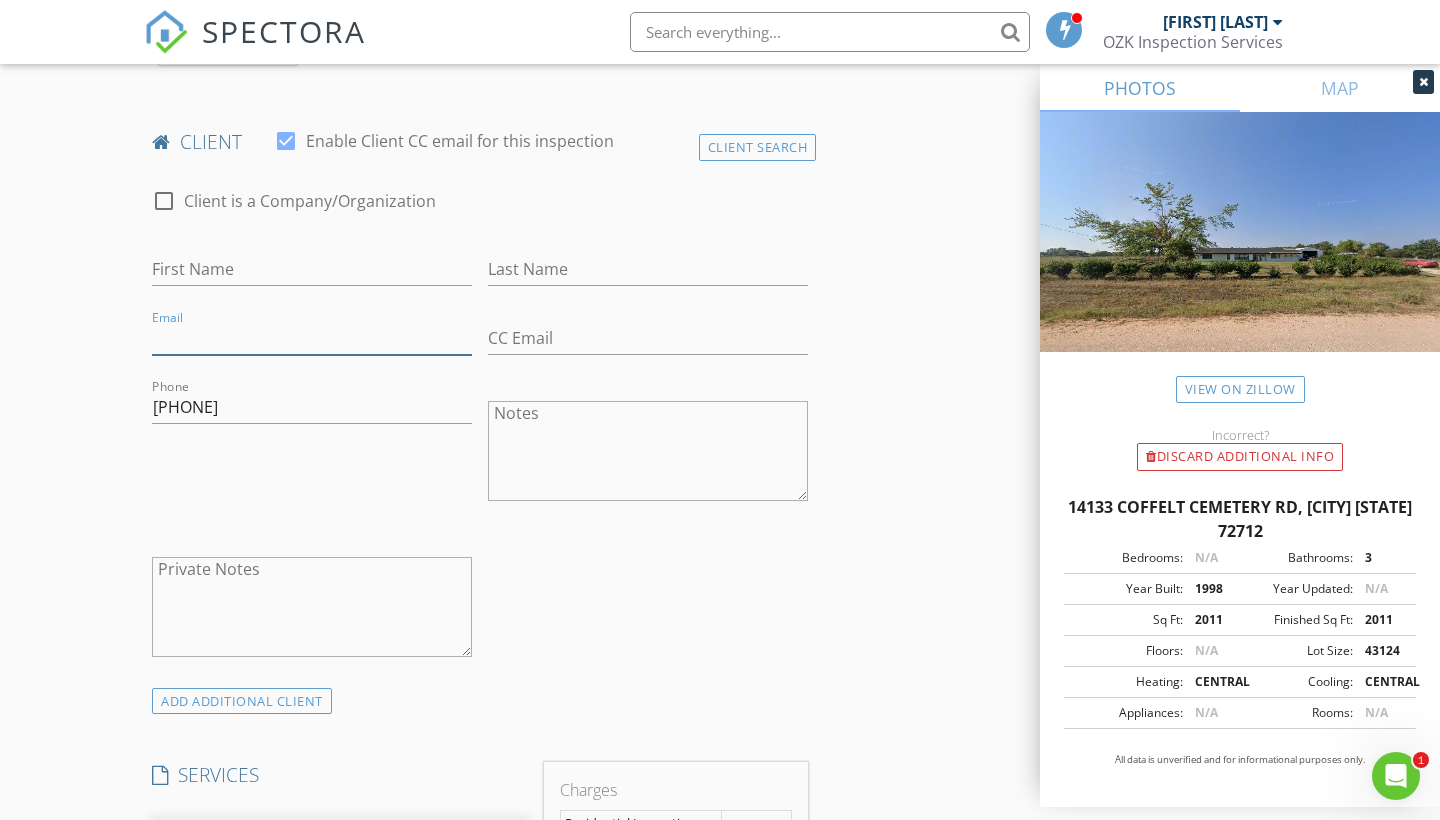 paste on "Casperlis@yahoo.com" 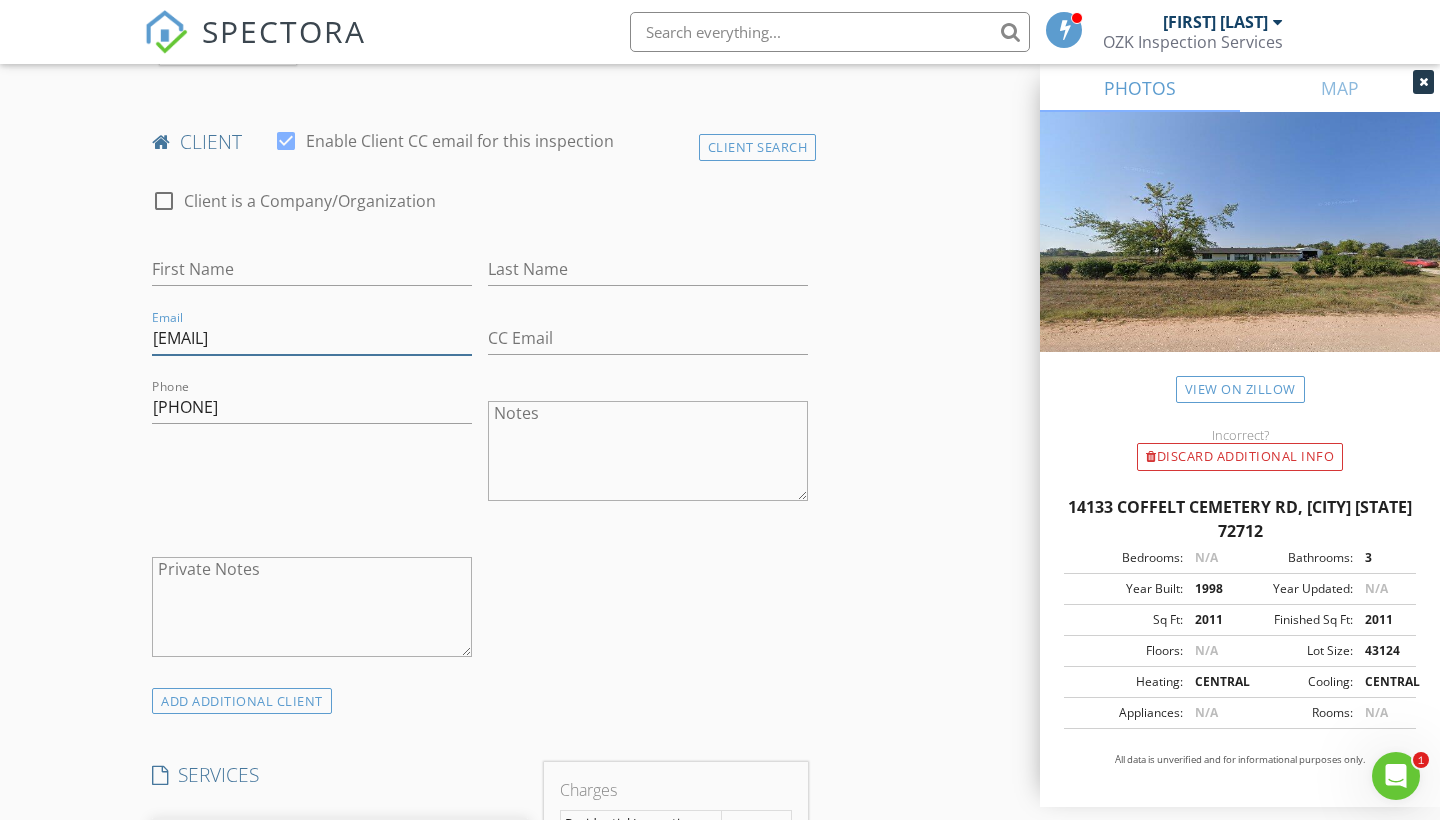 type on "Casperlis@yahoo.com" 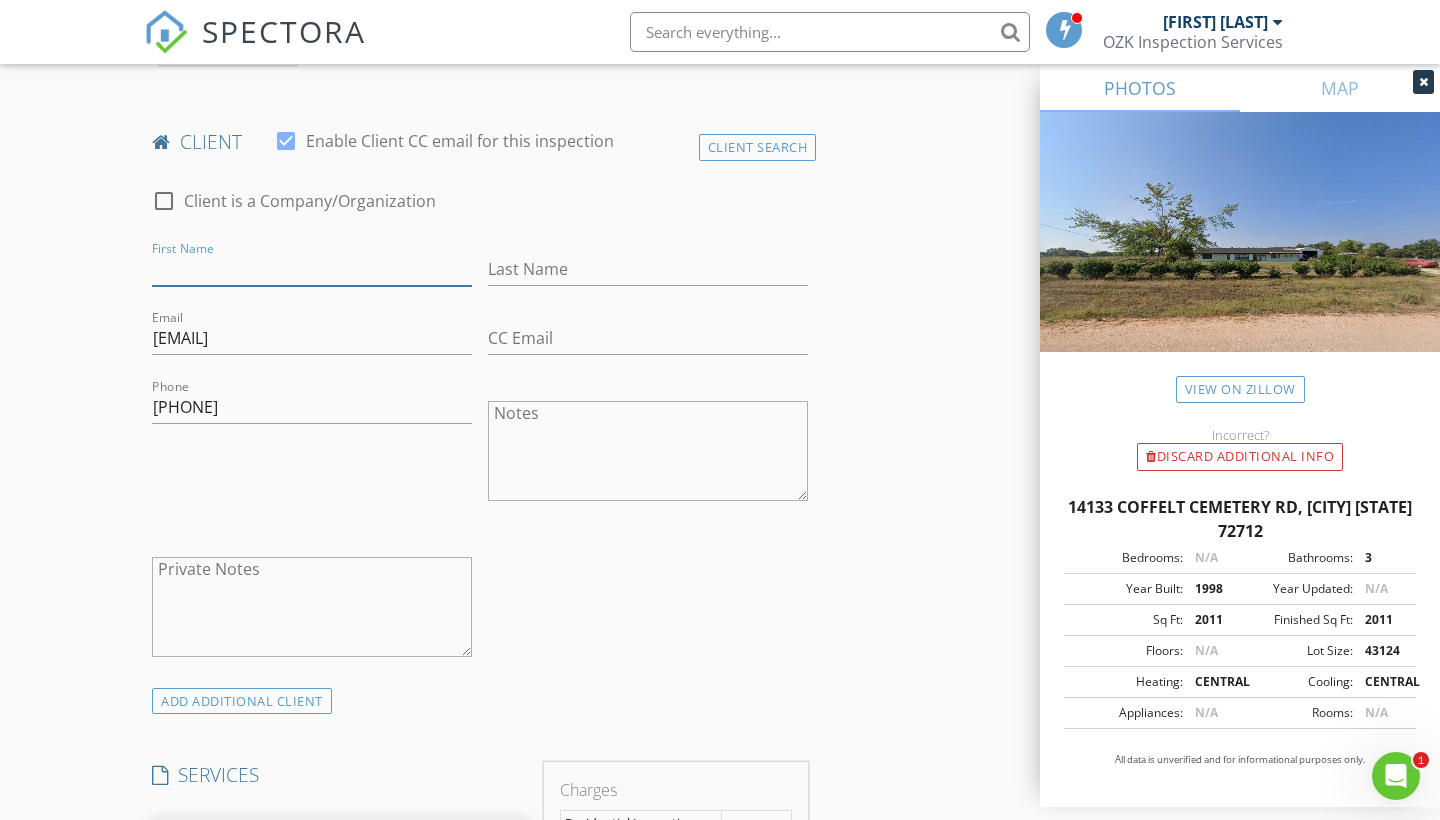 click on "First Name" at bounding box center (312, 269) 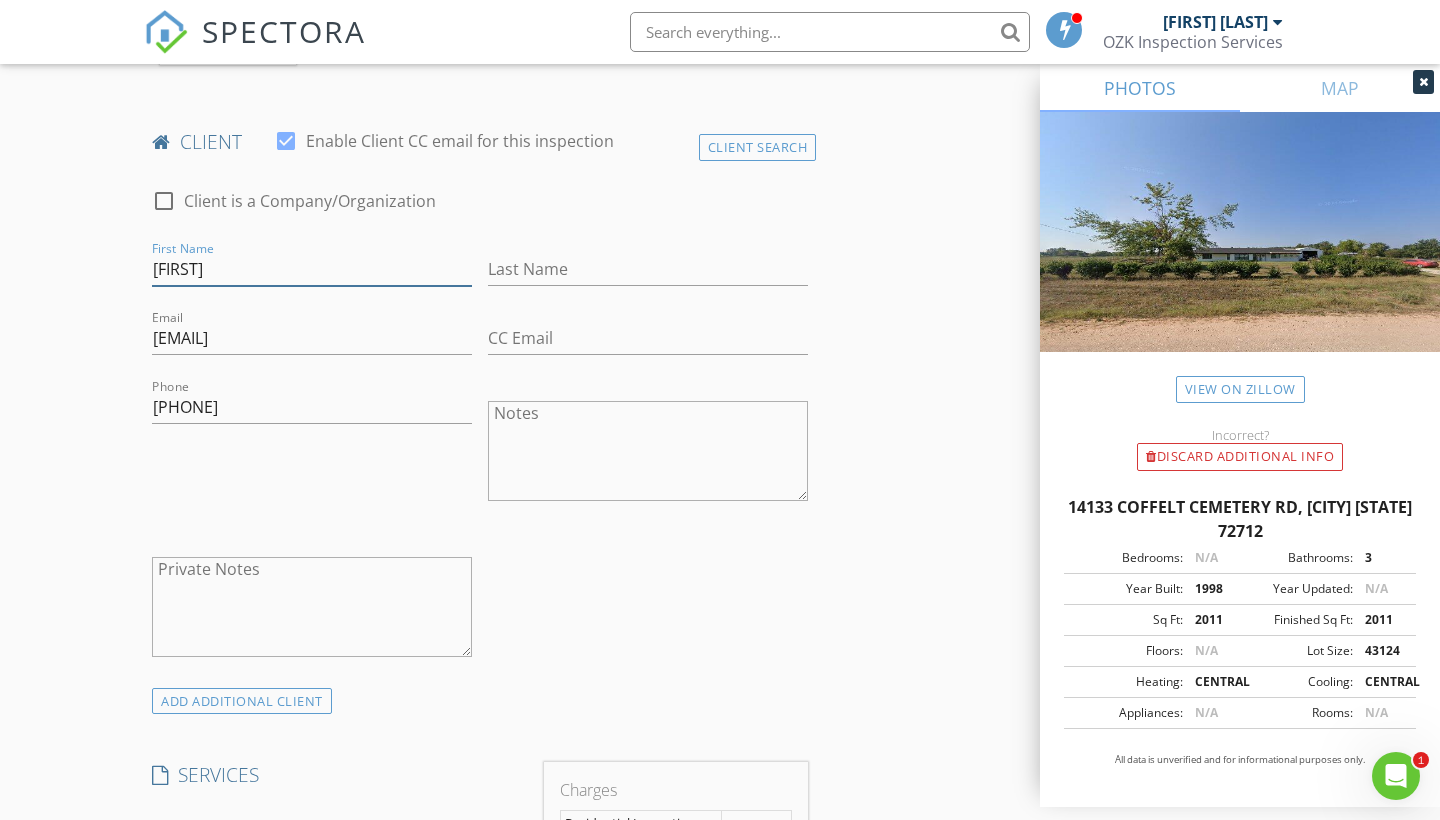 type on "[FIRST]" 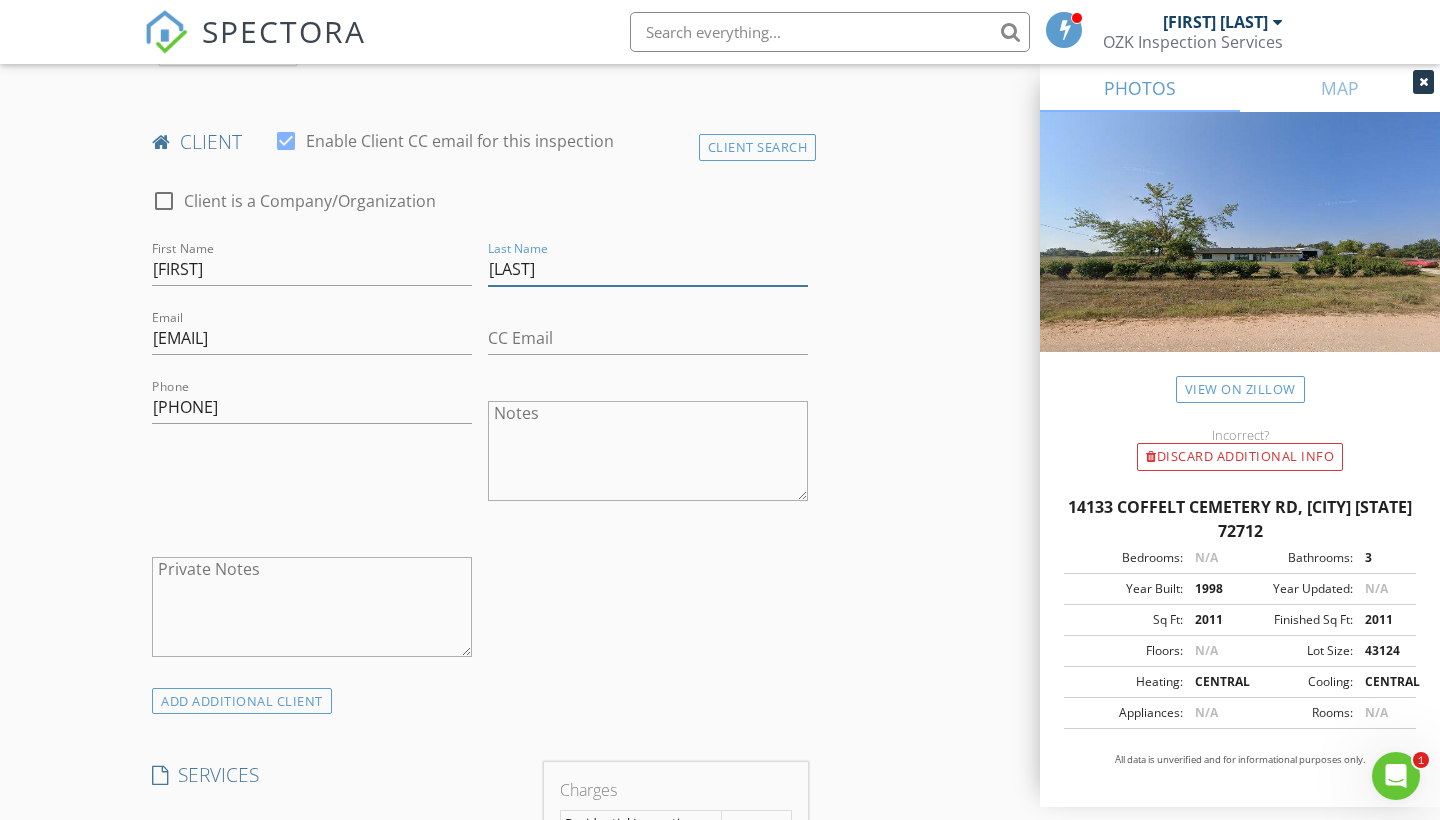 type on "Lee" 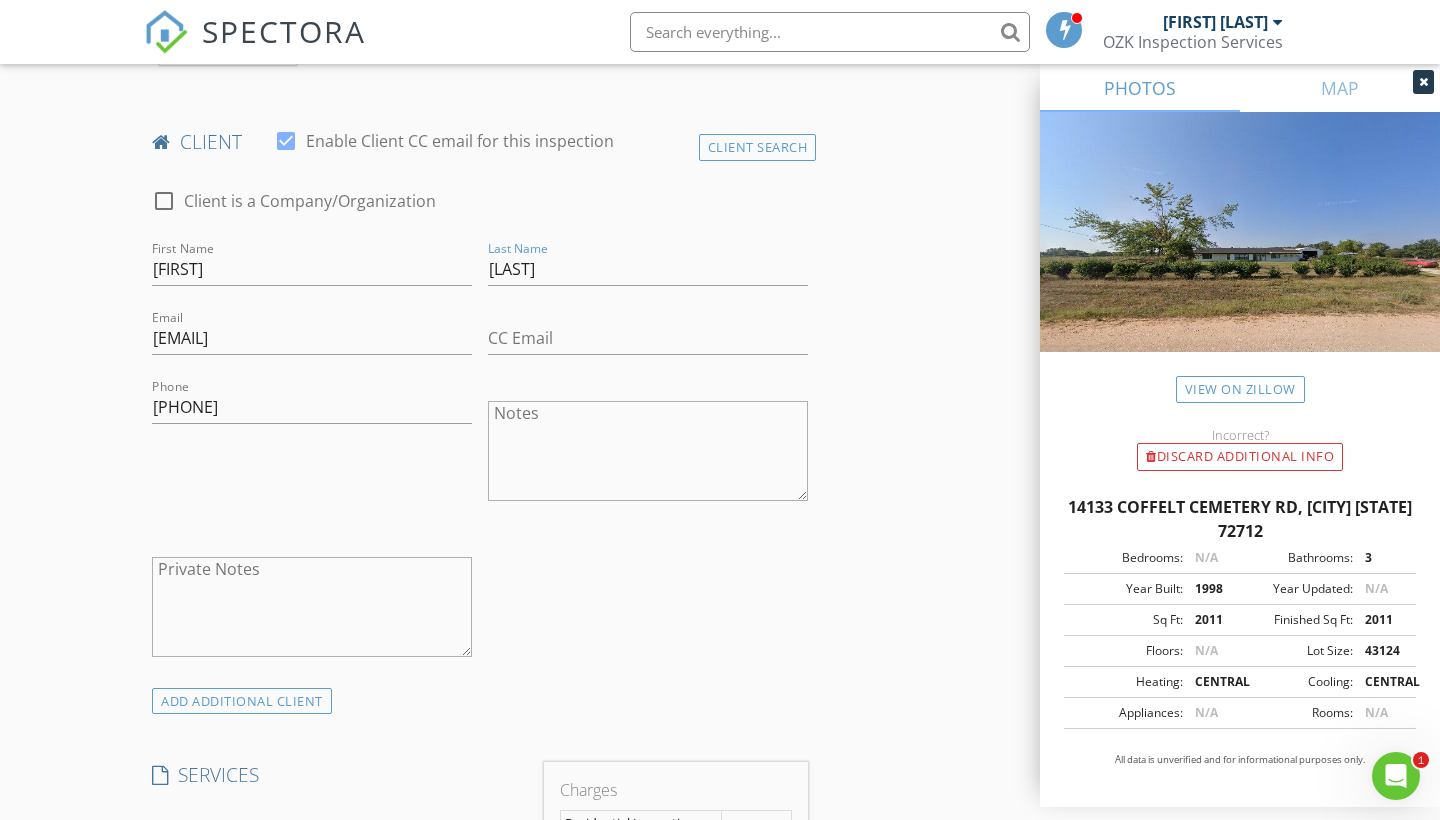 click on "check_box_outline_blank Client is a Company/Organization     First Name Sherry   Last Name Lee   Email Casperlis@yahoo.com   CC Email   Phone 479-619-8624           Notes   Private Notes" at bounding box center (480, 428) 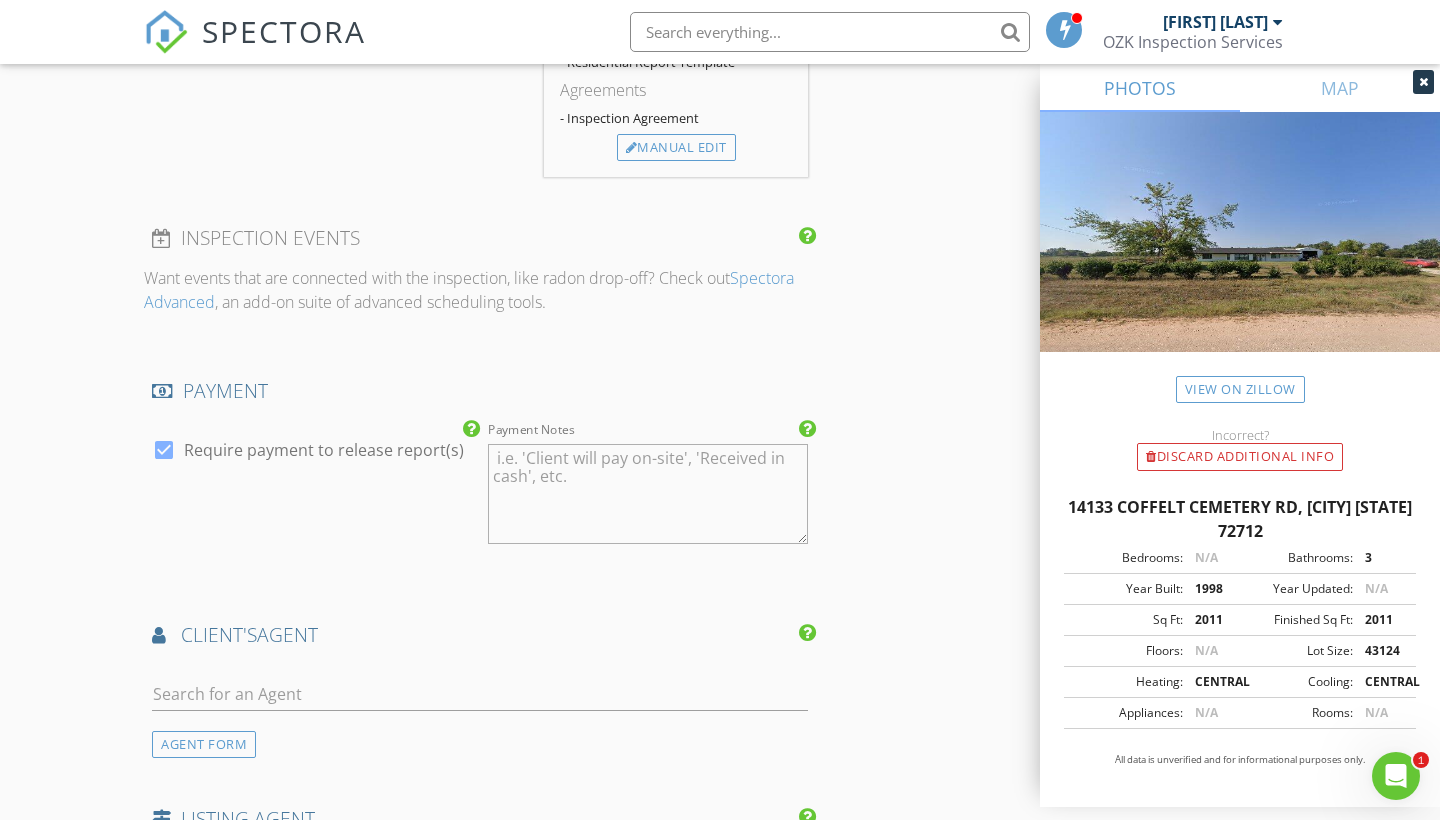 scroll, scrollTop: 1968, scrollLeft: 0, axis: vertical 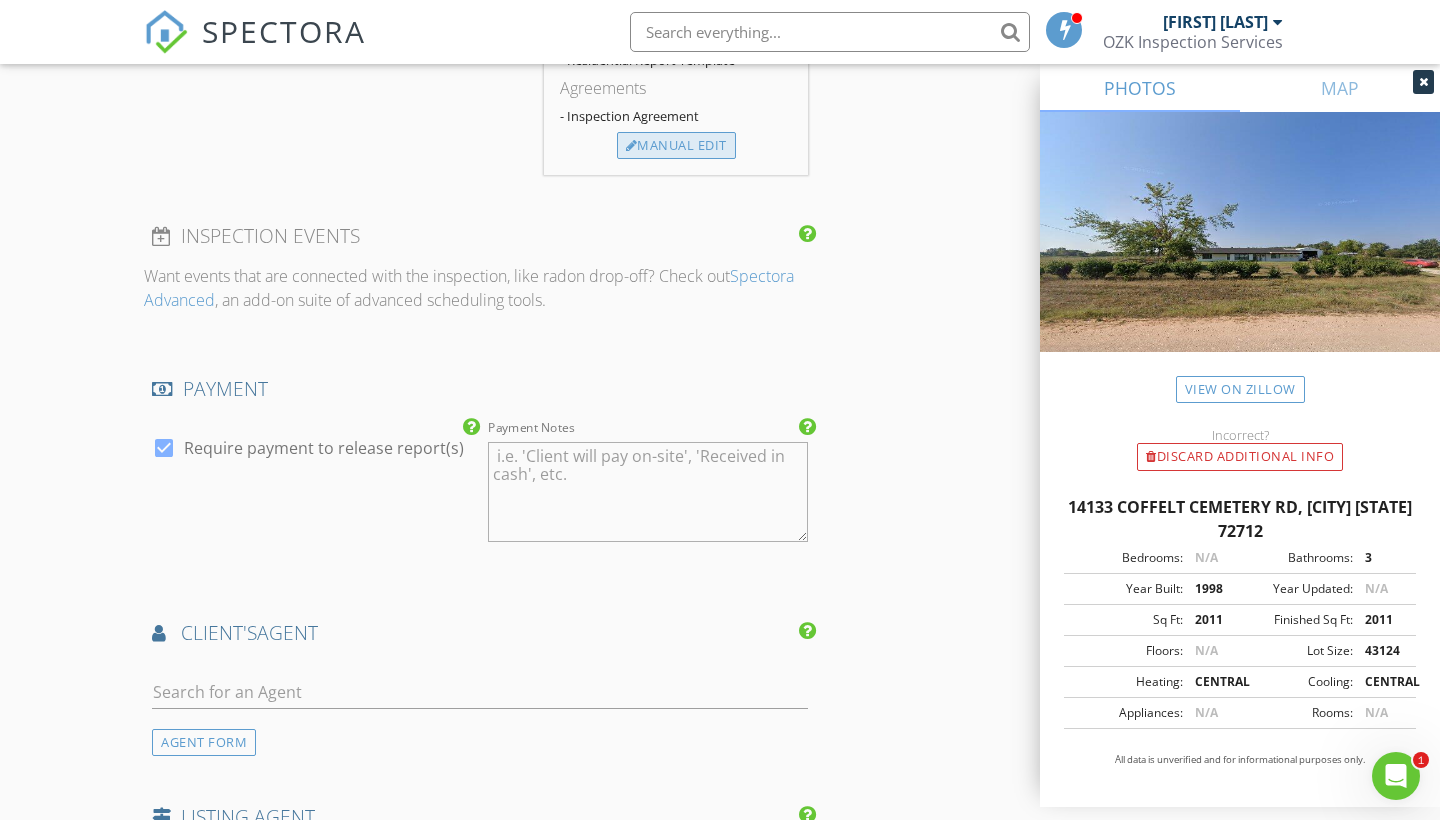 click on "Manual Edit" at bounding box center (676, 146) 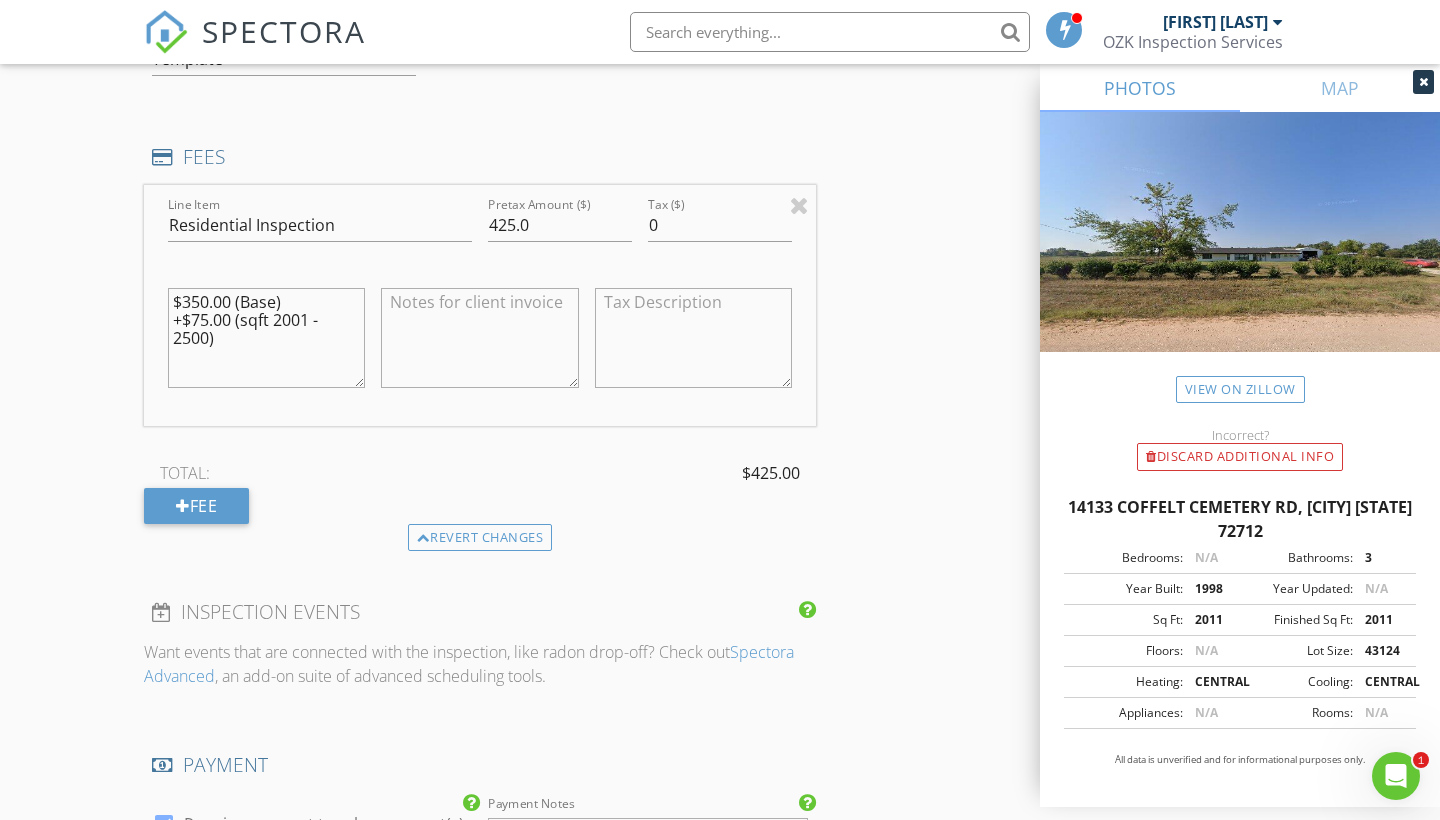 scroll, scrollTop: 1795, scrollLeft: 0, axis: vertical 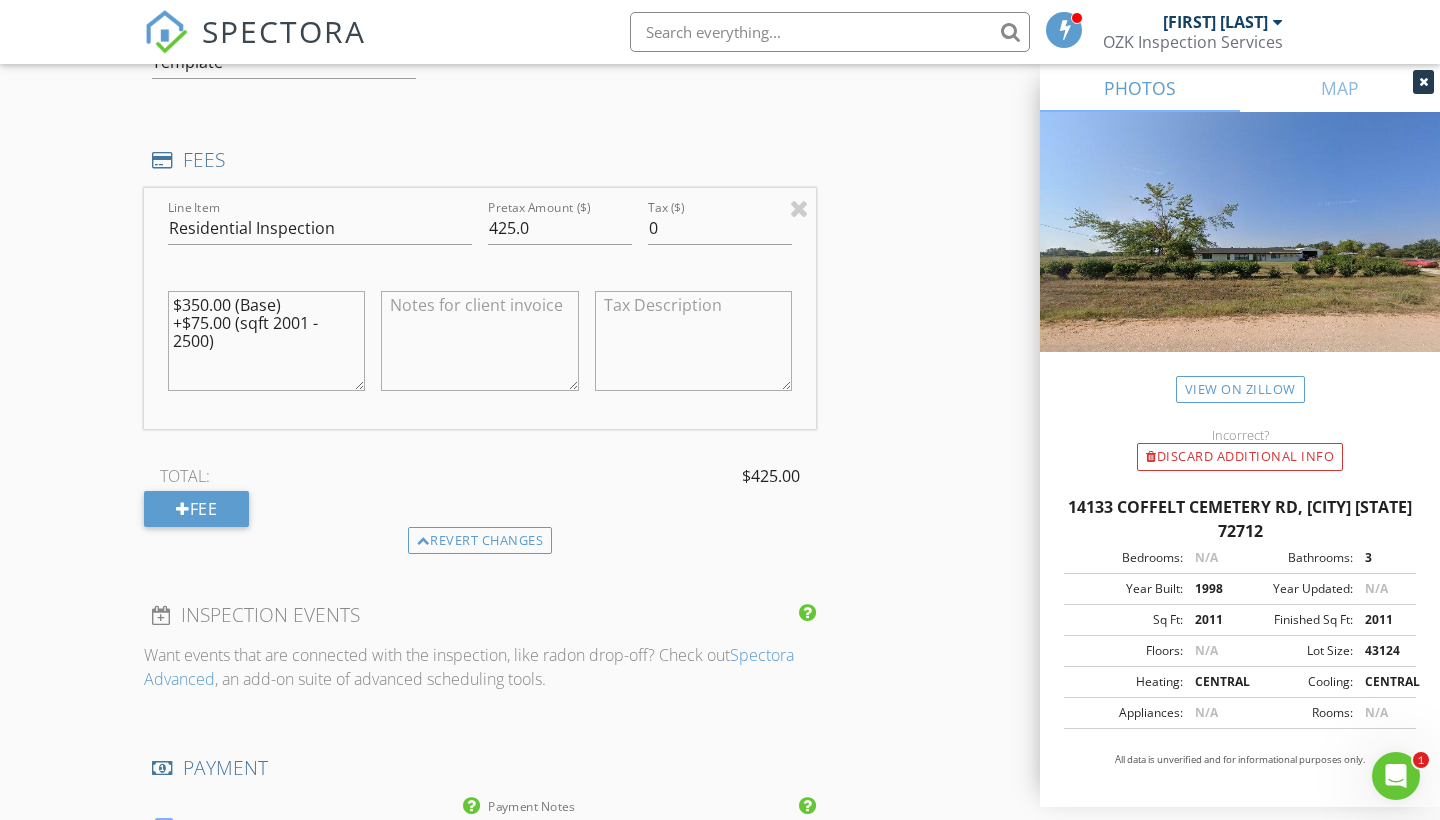 drag, startPoint x: 246, startPoint y: 310, endPoint x: 47, endPoint y: 269, distance: 203.17972 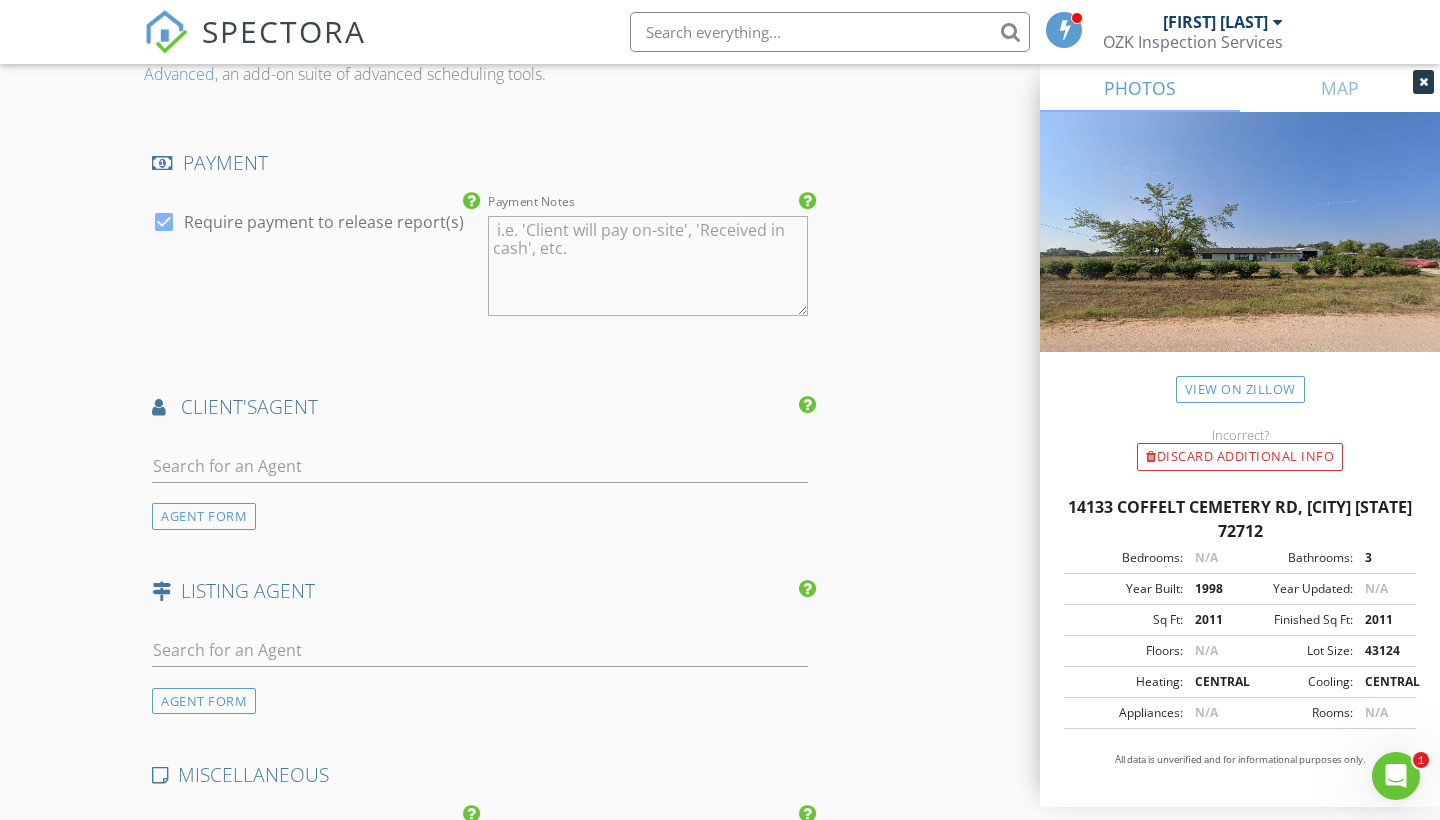 scroll, scrollTop: 2402, scrollLeft: 0, axis: vertical 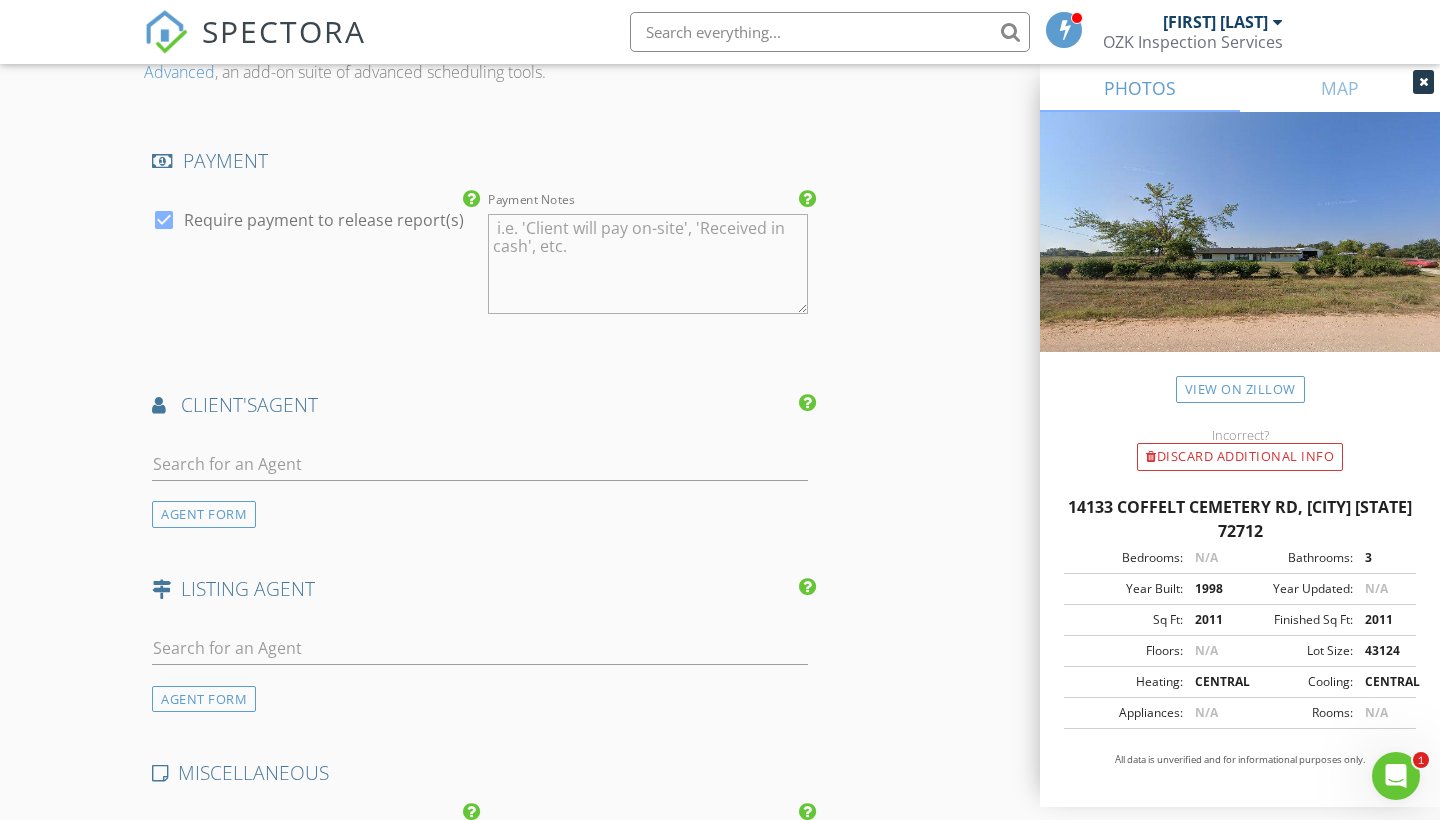 type 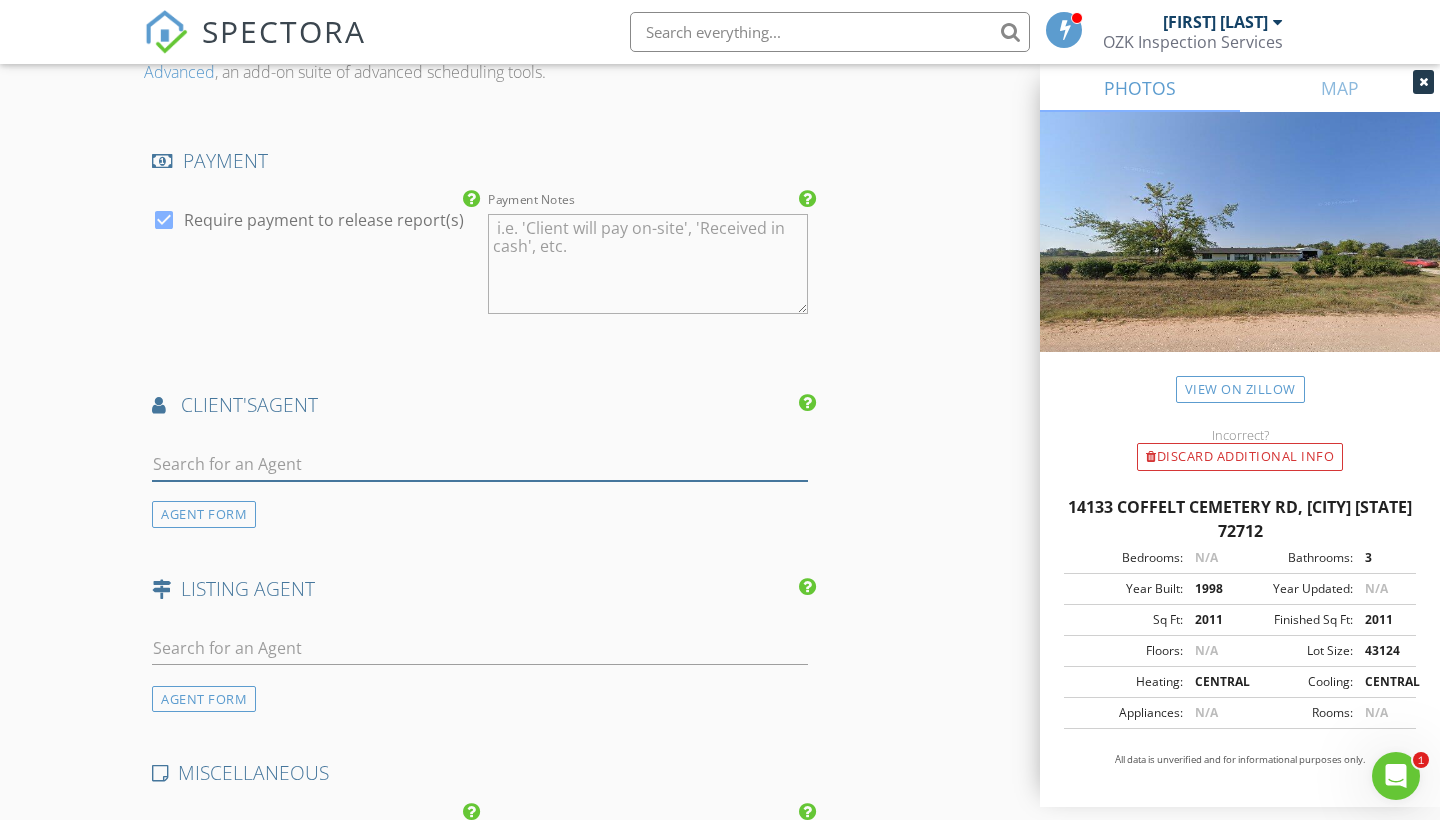 click at bounding box center [480, 464] 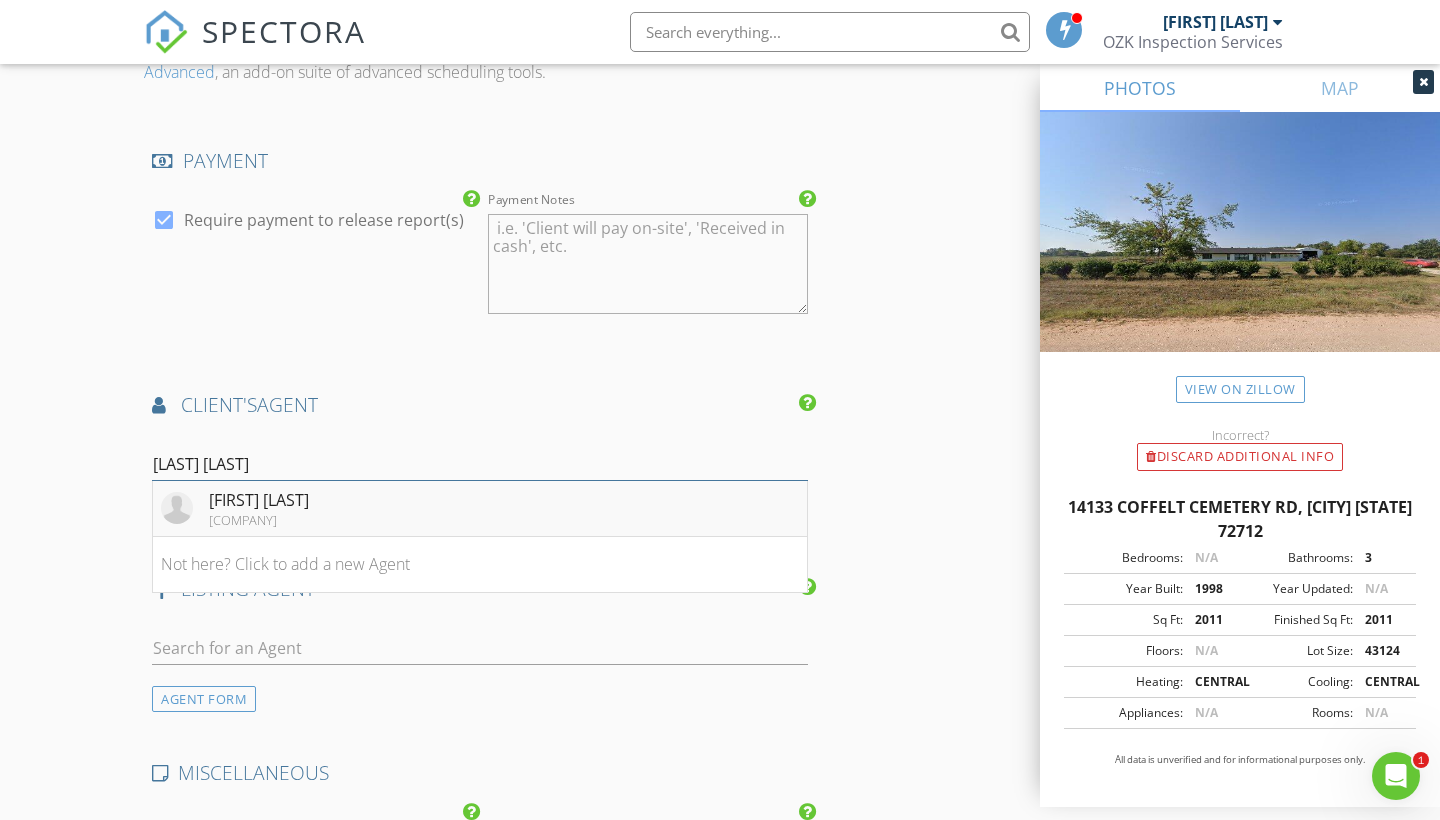 type on "ka k" 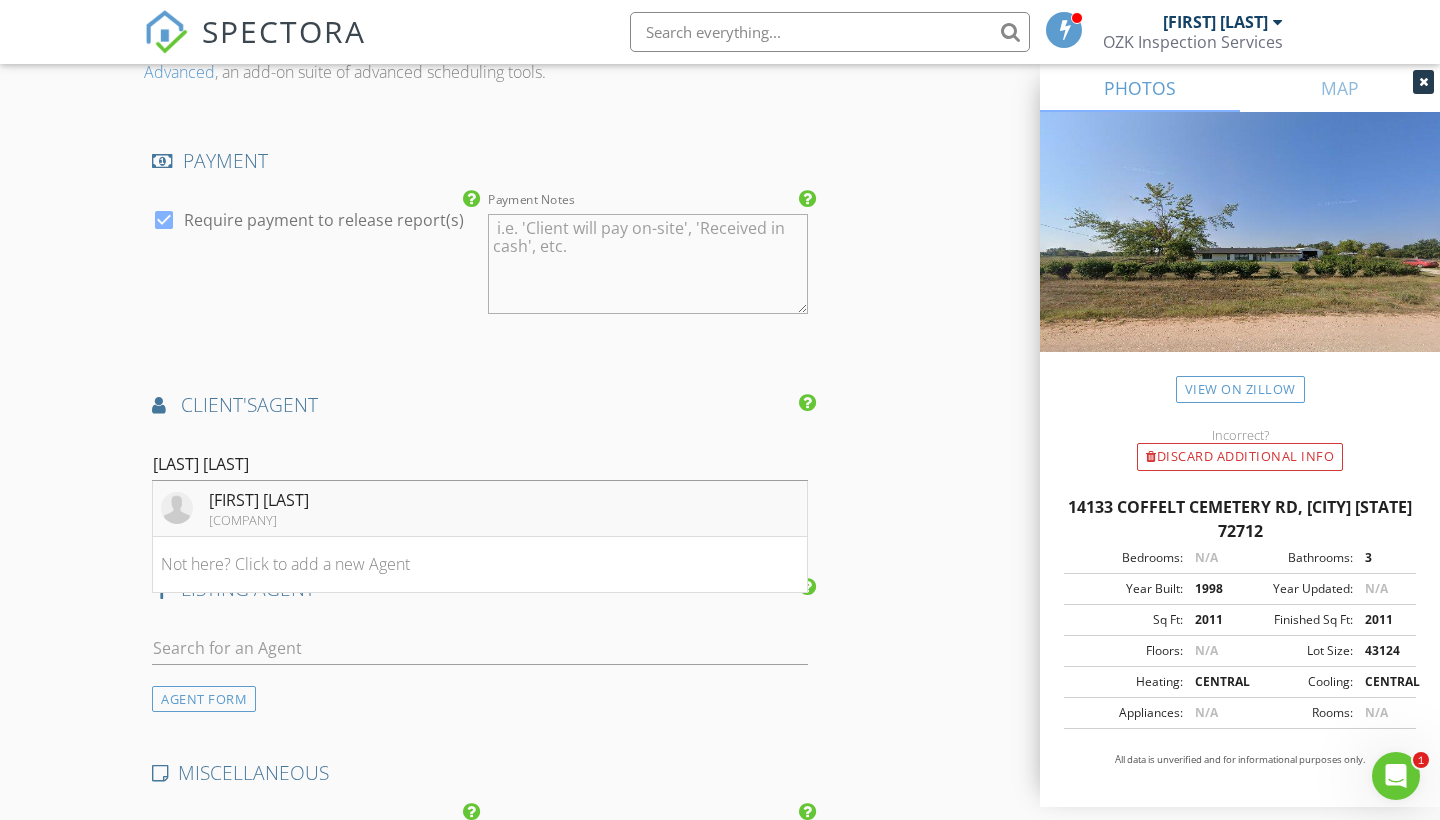 click on "Hi [FIRST]," at bounding box center [259, 500] 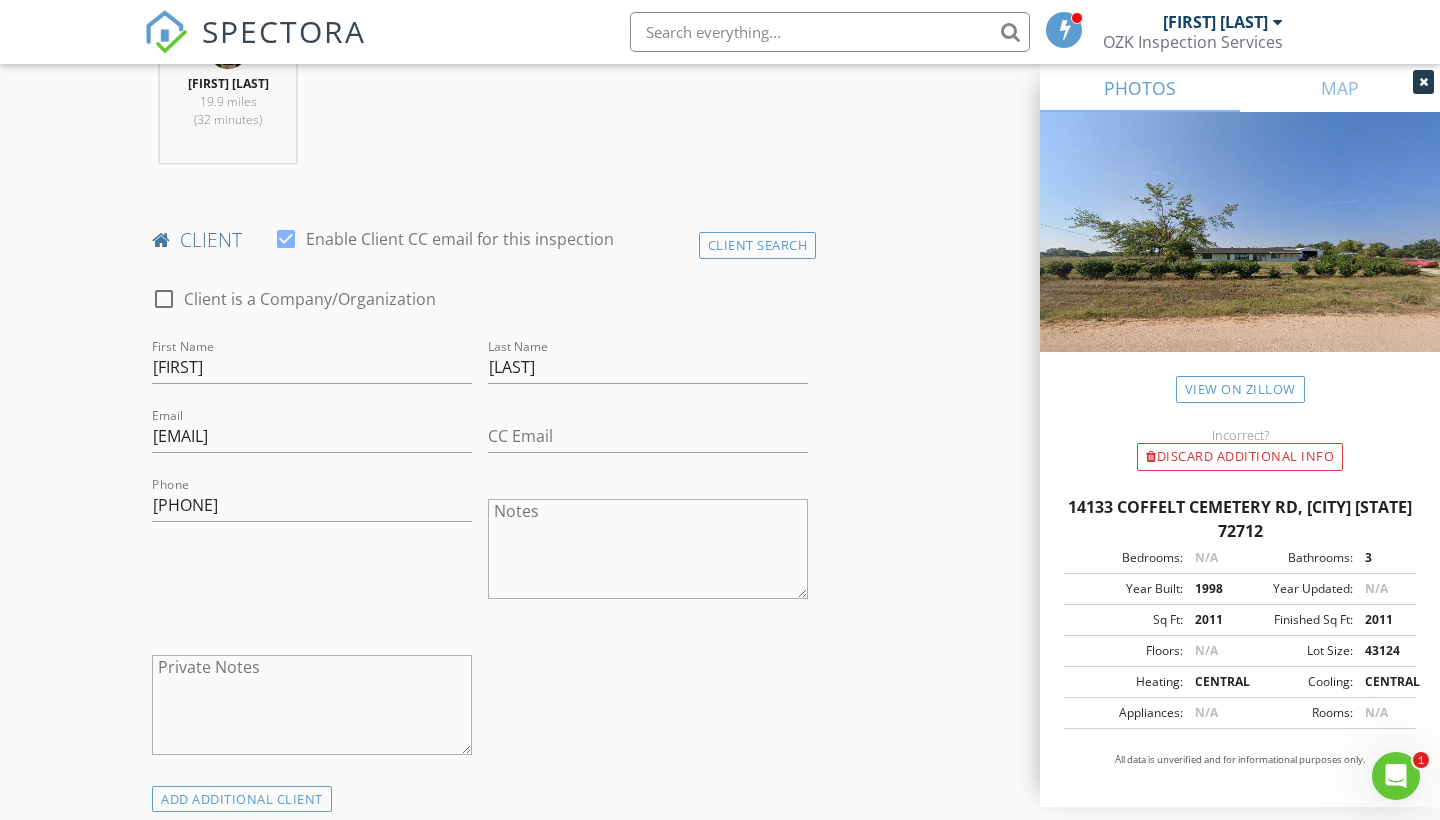 scroll, scrollTop: 862, scrollLeft: 0, axis: vertical 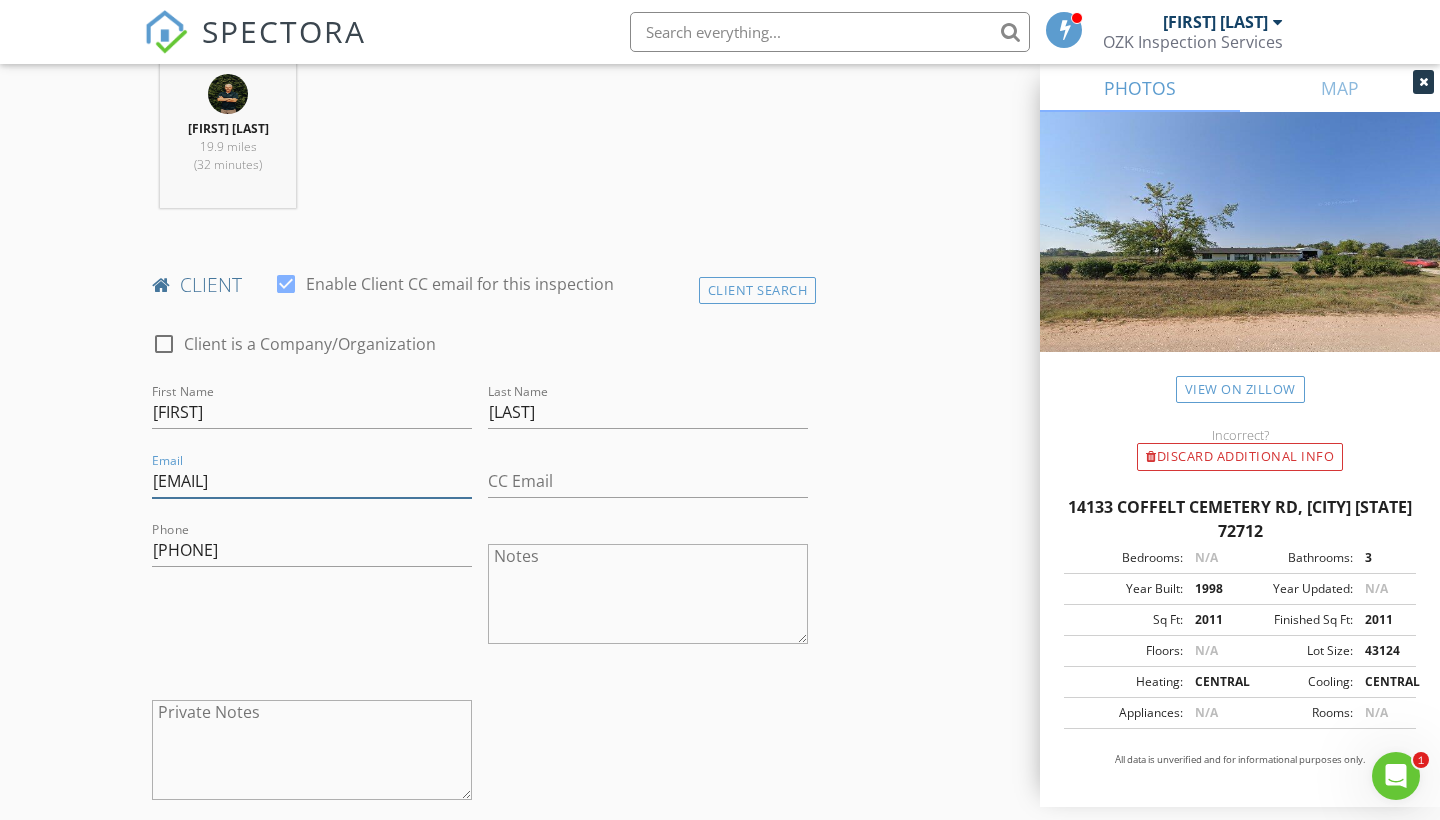drag, startPoint x: 386, startPoint y: 487, endPoint x: 103, endPoint y: 469, distance: 283.57187 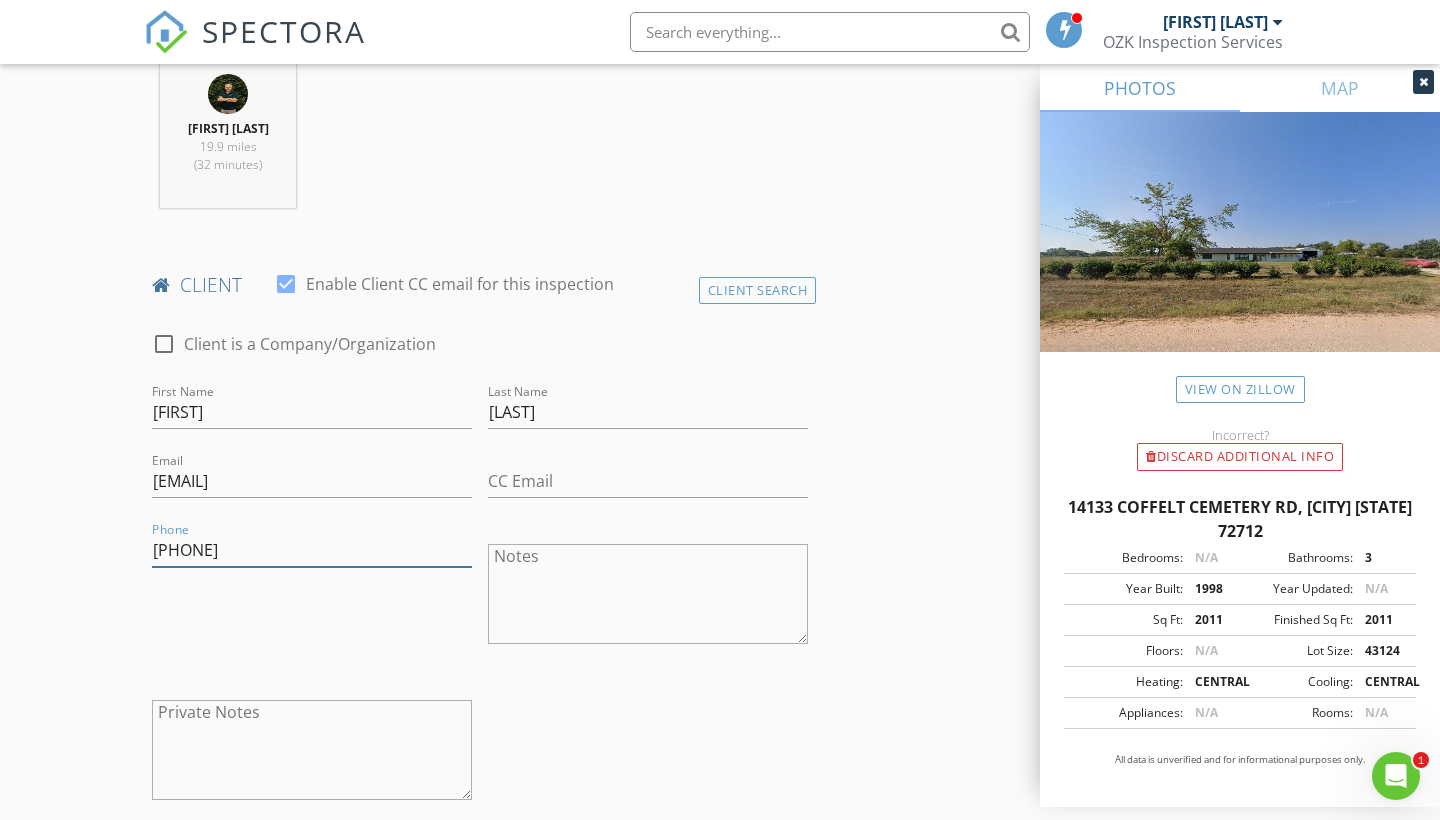 drag, startPoint x: 280, startPoint y: 548, endPoint x: 116, endPoint y: 548, distance: 164 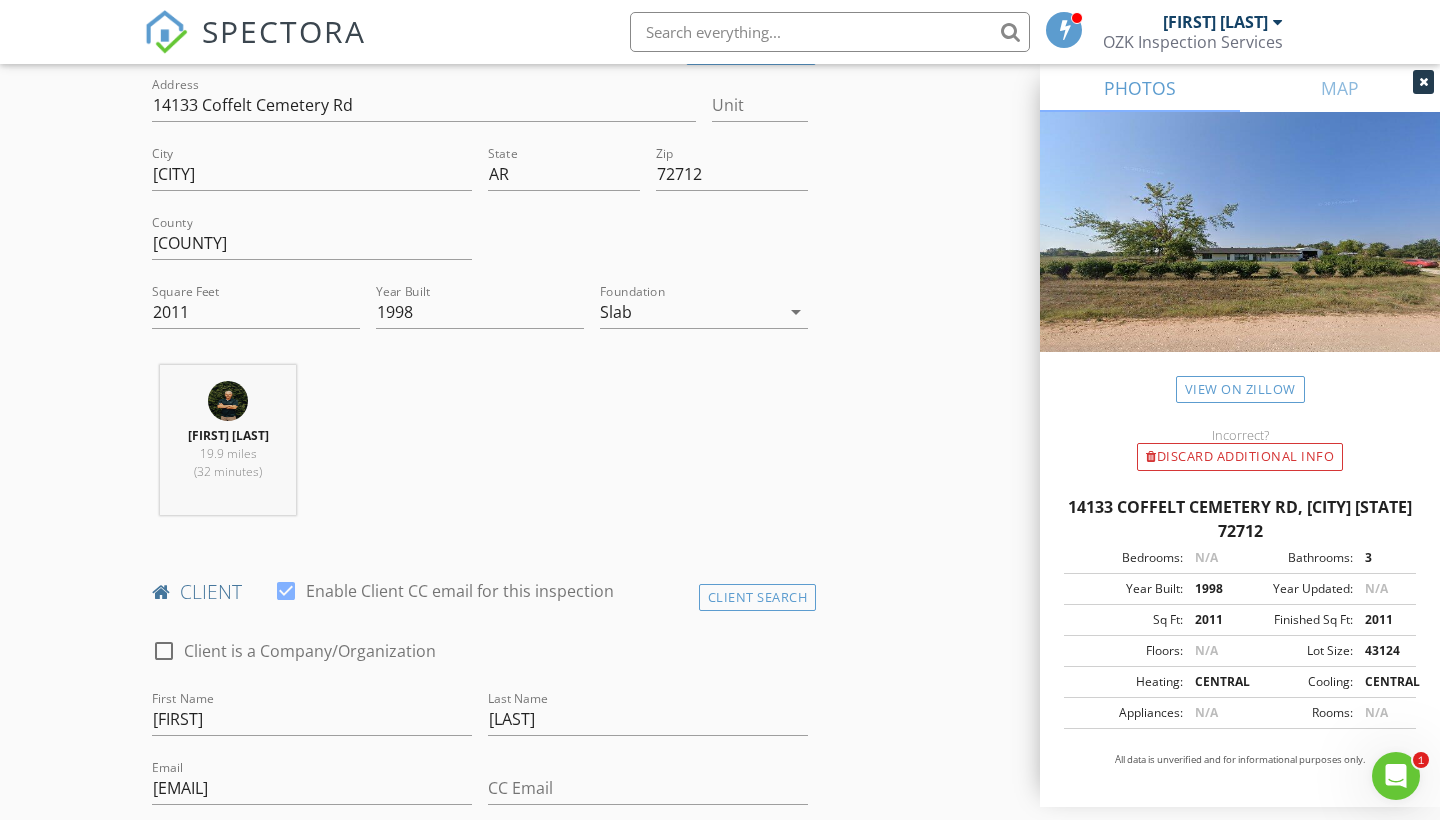 scroll, scrollTop: 551, scrollLeft: 0, axis: vertical 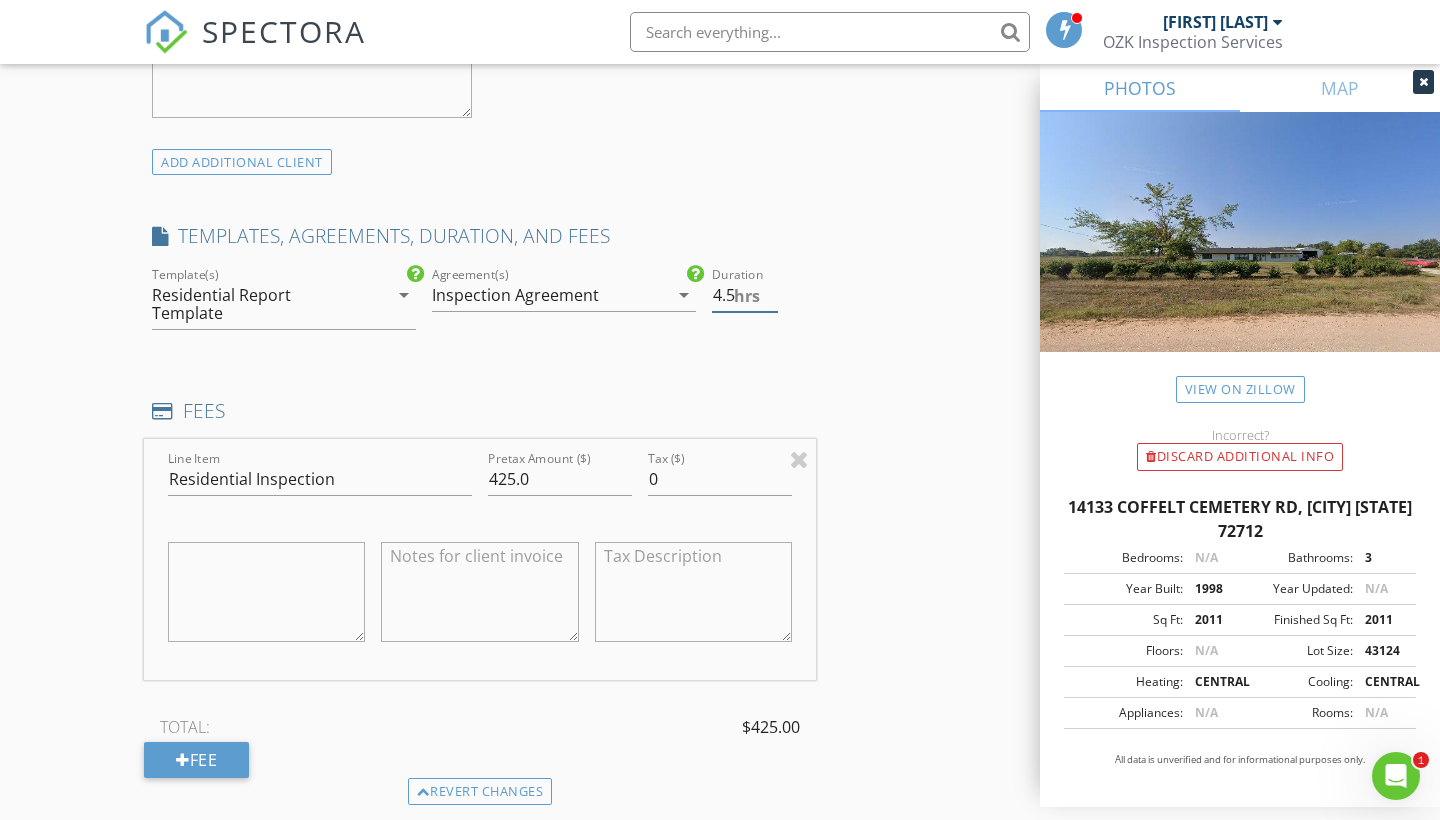 type on "4" 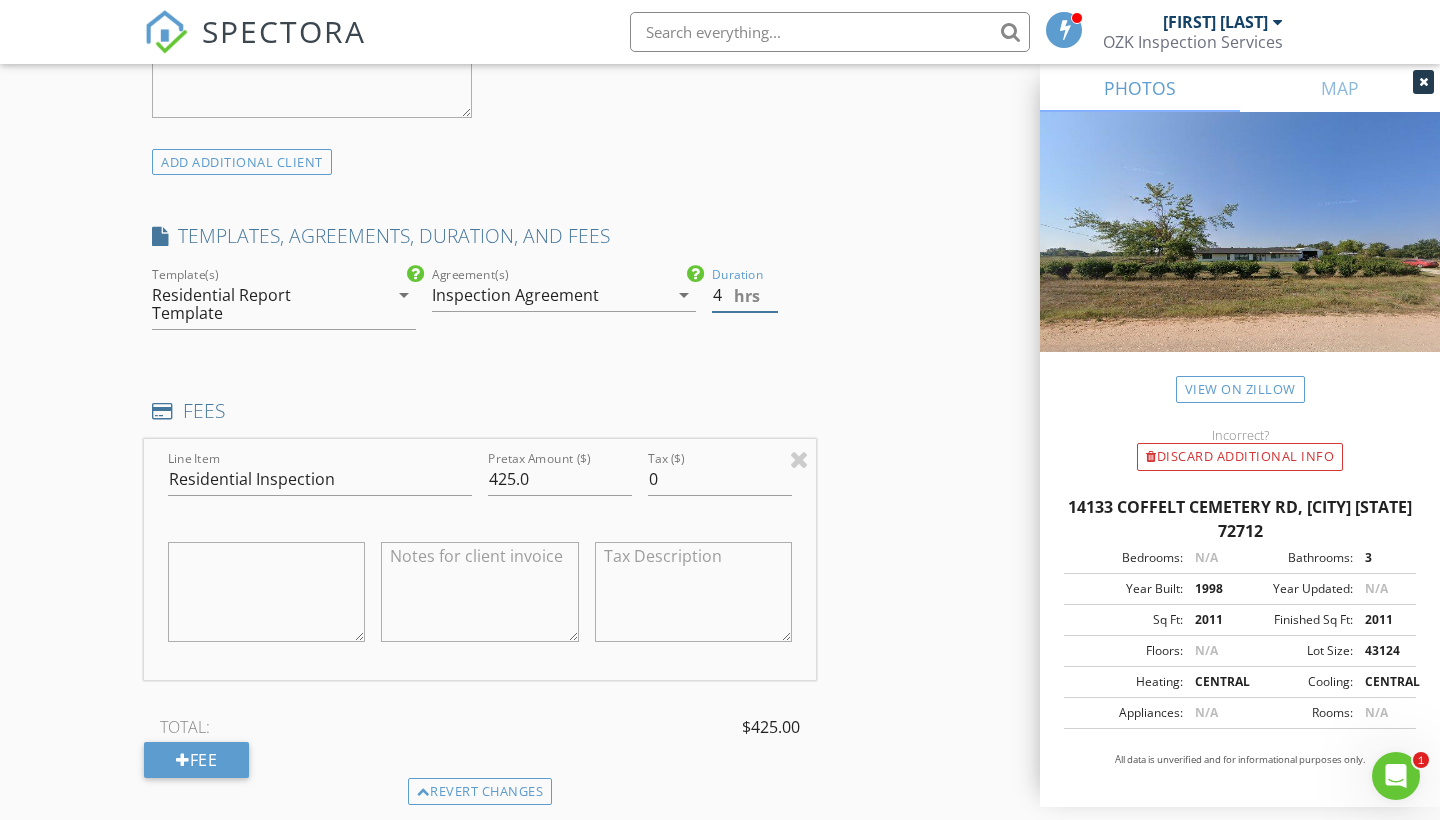 click on "4" at bounding box center [745, 295] 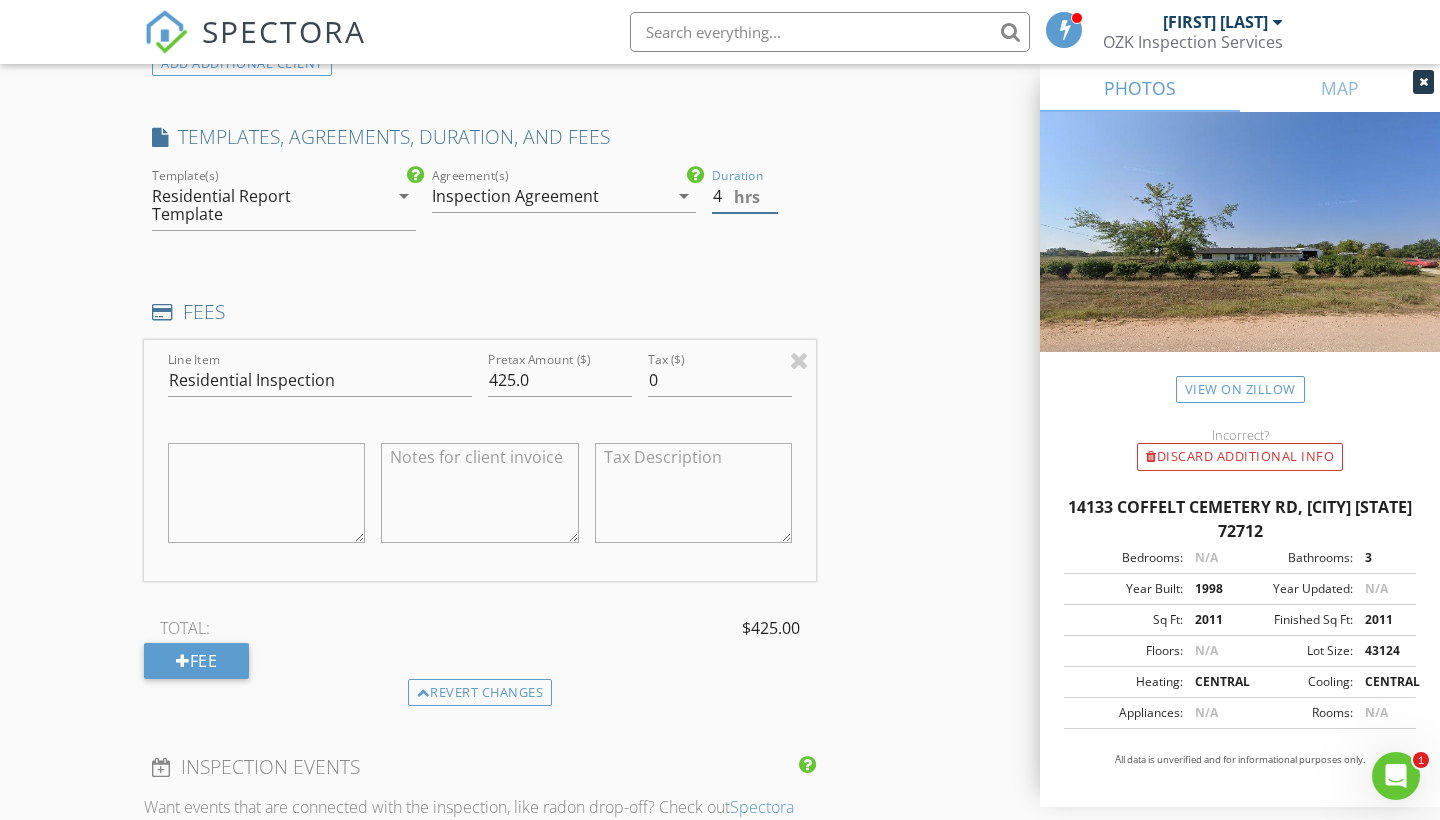 scroll, scrollTop: 1641, scrollLeft: 0, axis: vertical 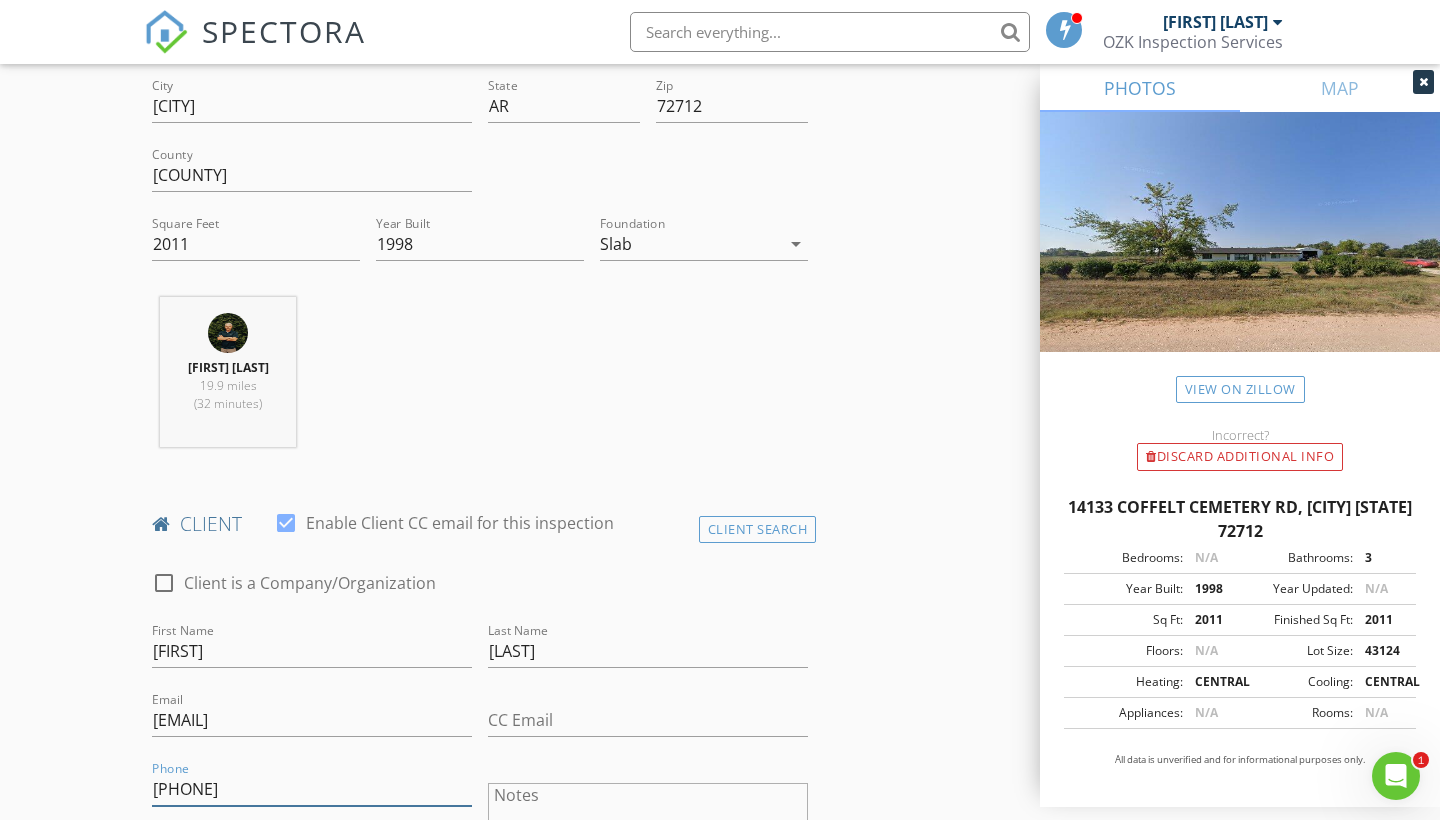 drag, startPoint x: 285, startPoint y: 780, endPoint x: 21, endPoint y: 758, distance: 264.91507 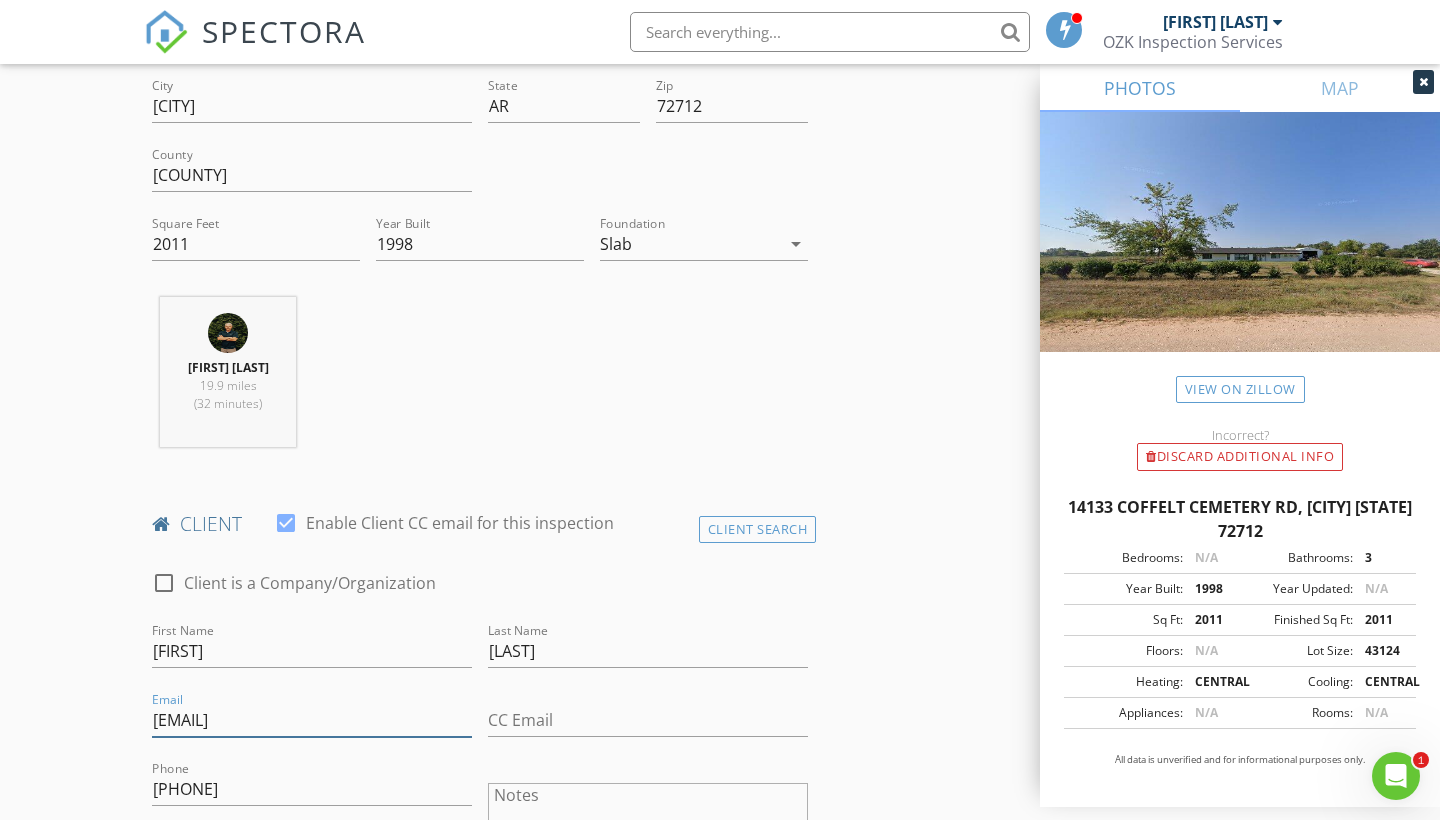 drag, startPoint x: 378, startPoint y: 717, endPoint x: 33, endPoint y: 655, distance: 350.52673 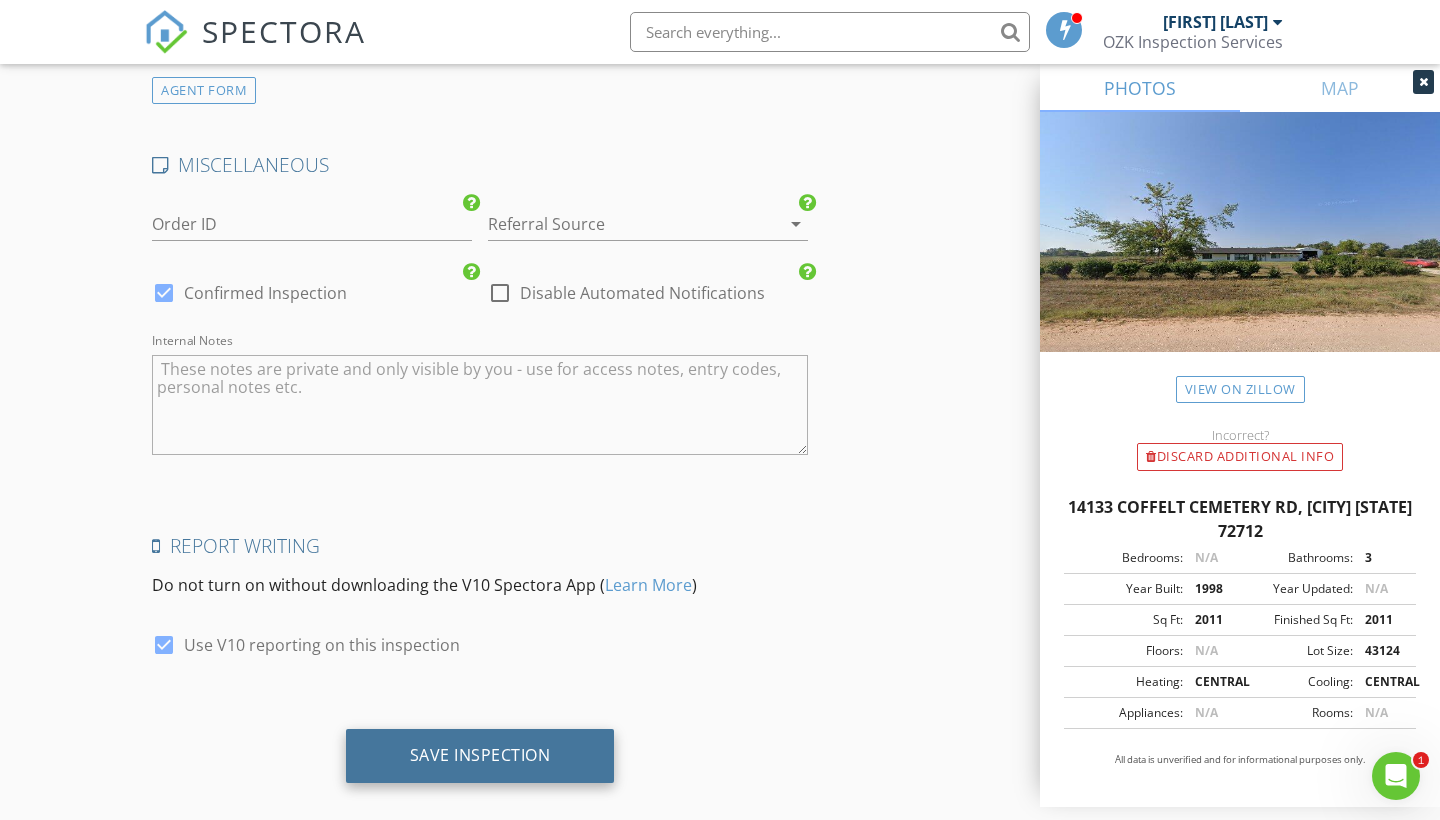 scroll, scrollTop: 3465, scrollLeft: 0, axis: vertical 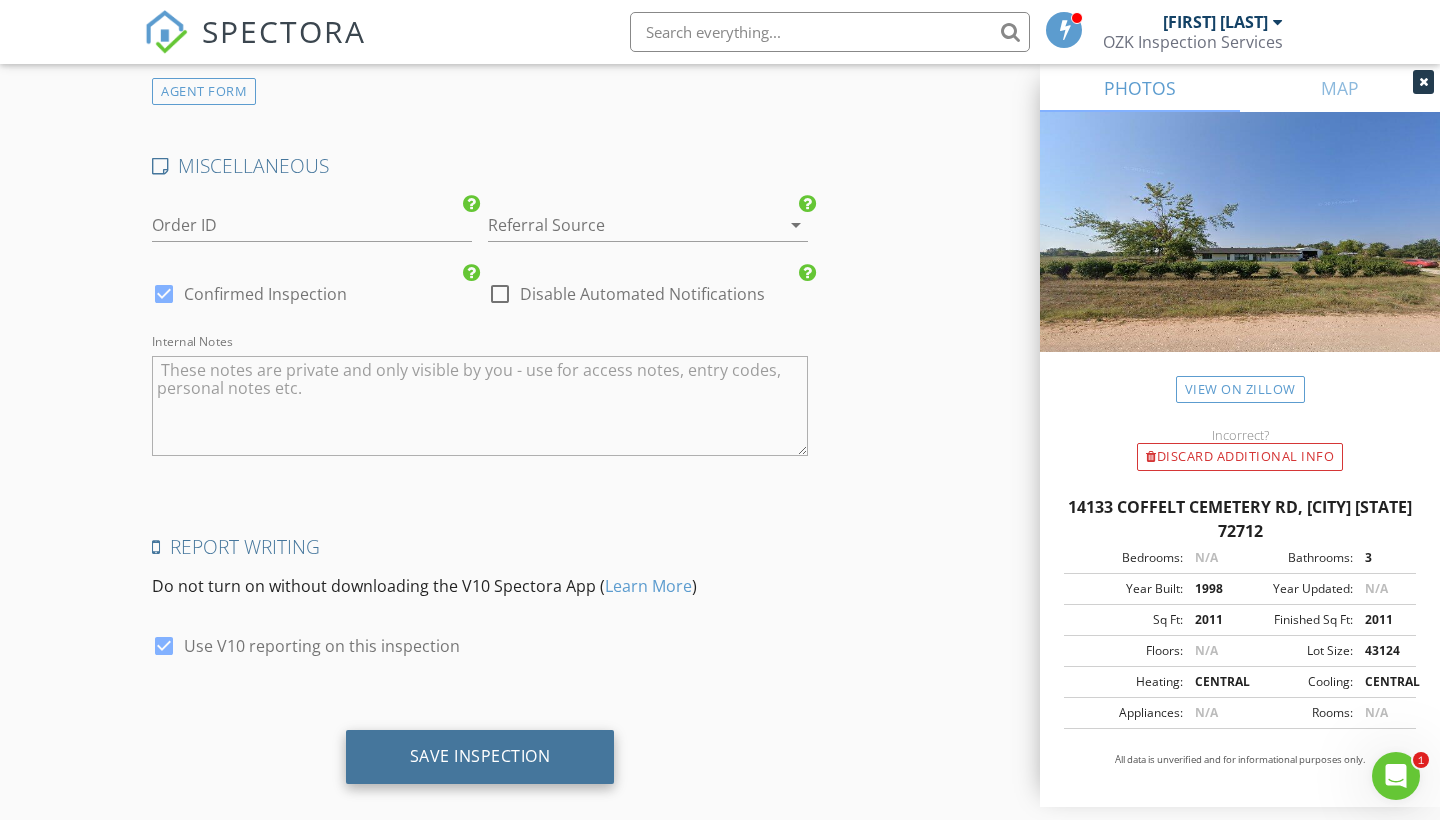 click on "Save Inspection" at bounding box center [480, 757] 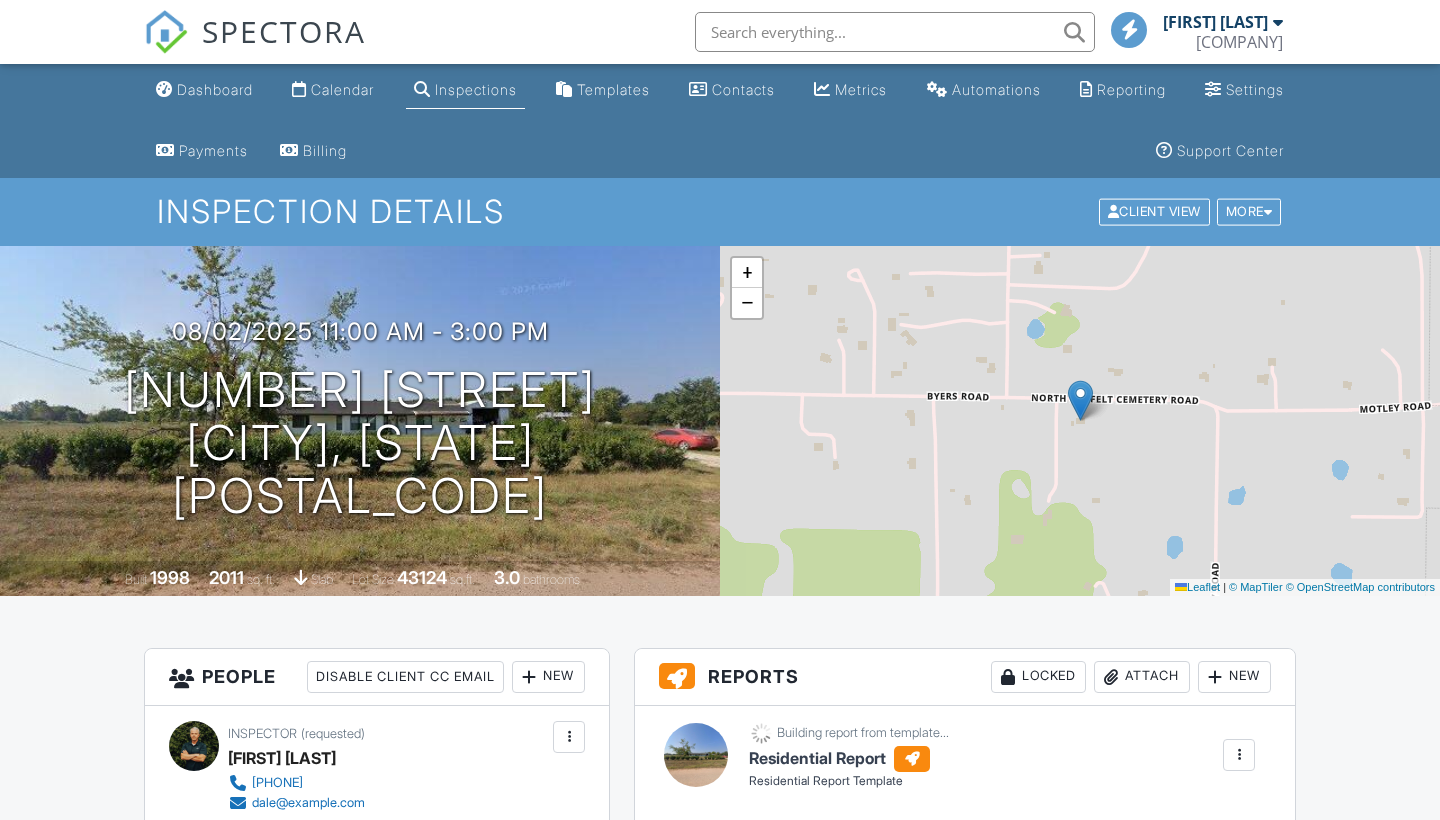 scroll, scrollTop: 0, scrollLeft: 0, axis: both 